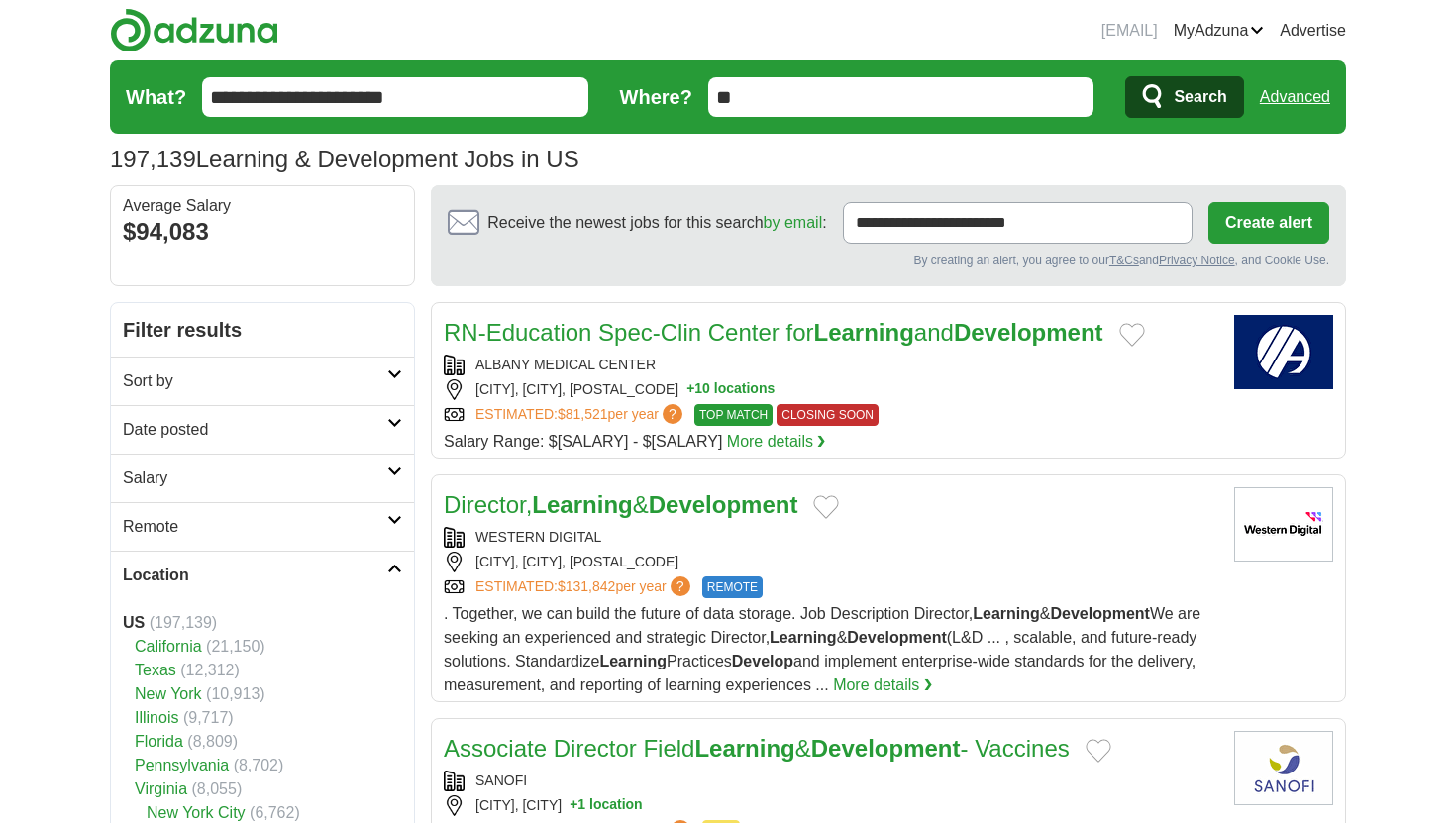 scroll, scrollTop: 0, scrollLeft: 0, axis: both 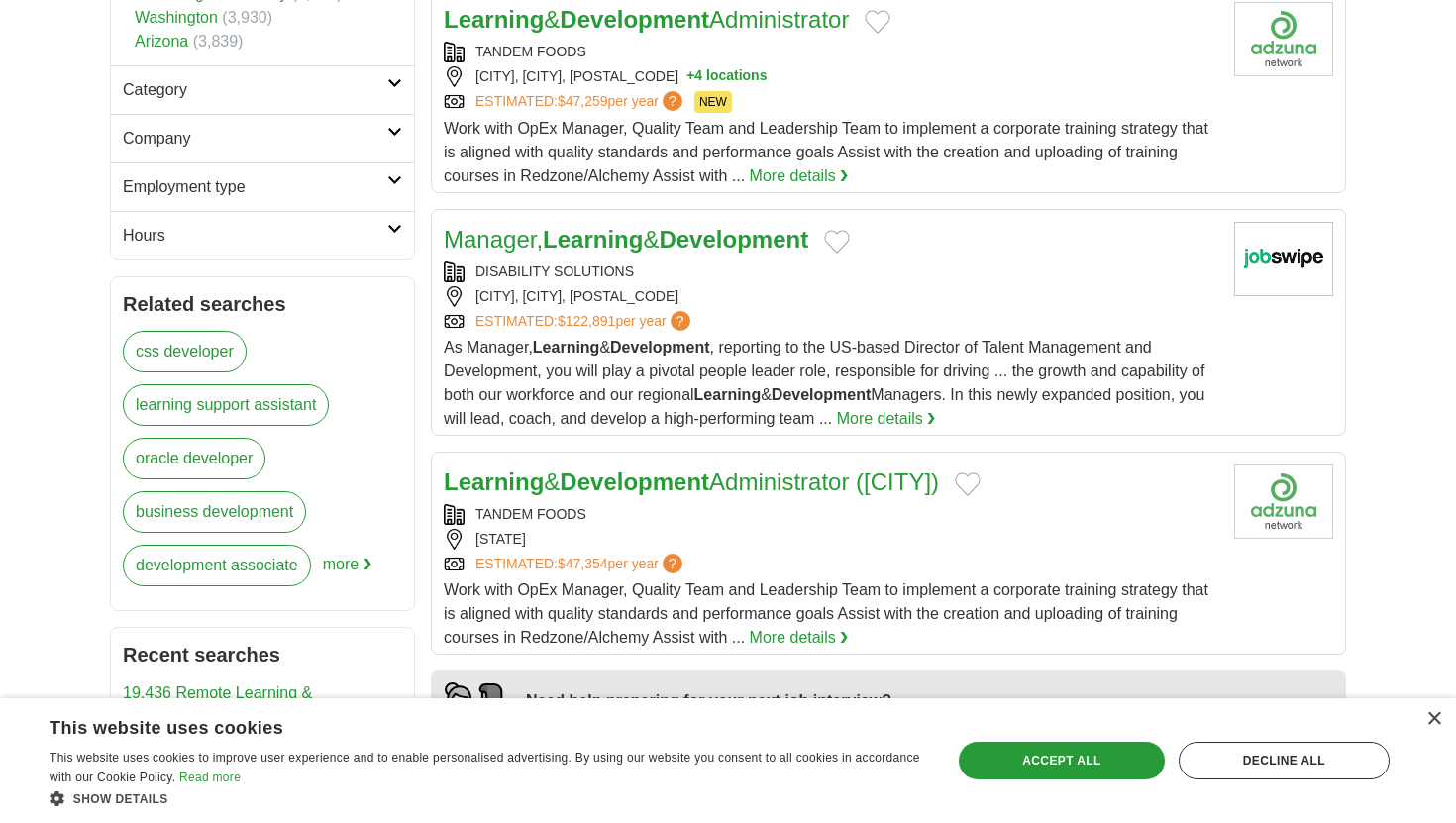 click on "more ❯" at bounding box center (347, 571) 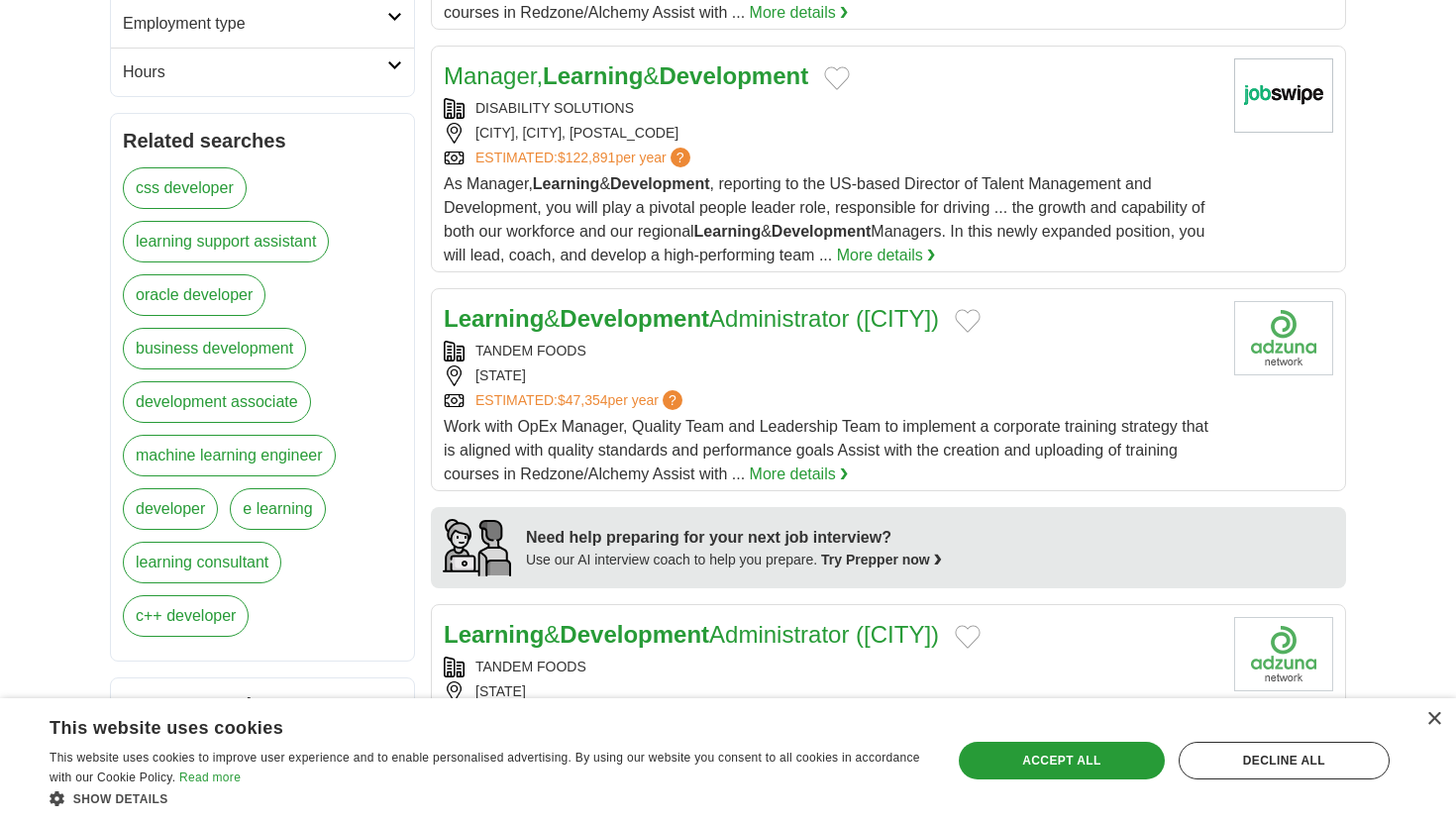 scroll, scrollTop: 1203, scrollLeft: 0, axis: vertical 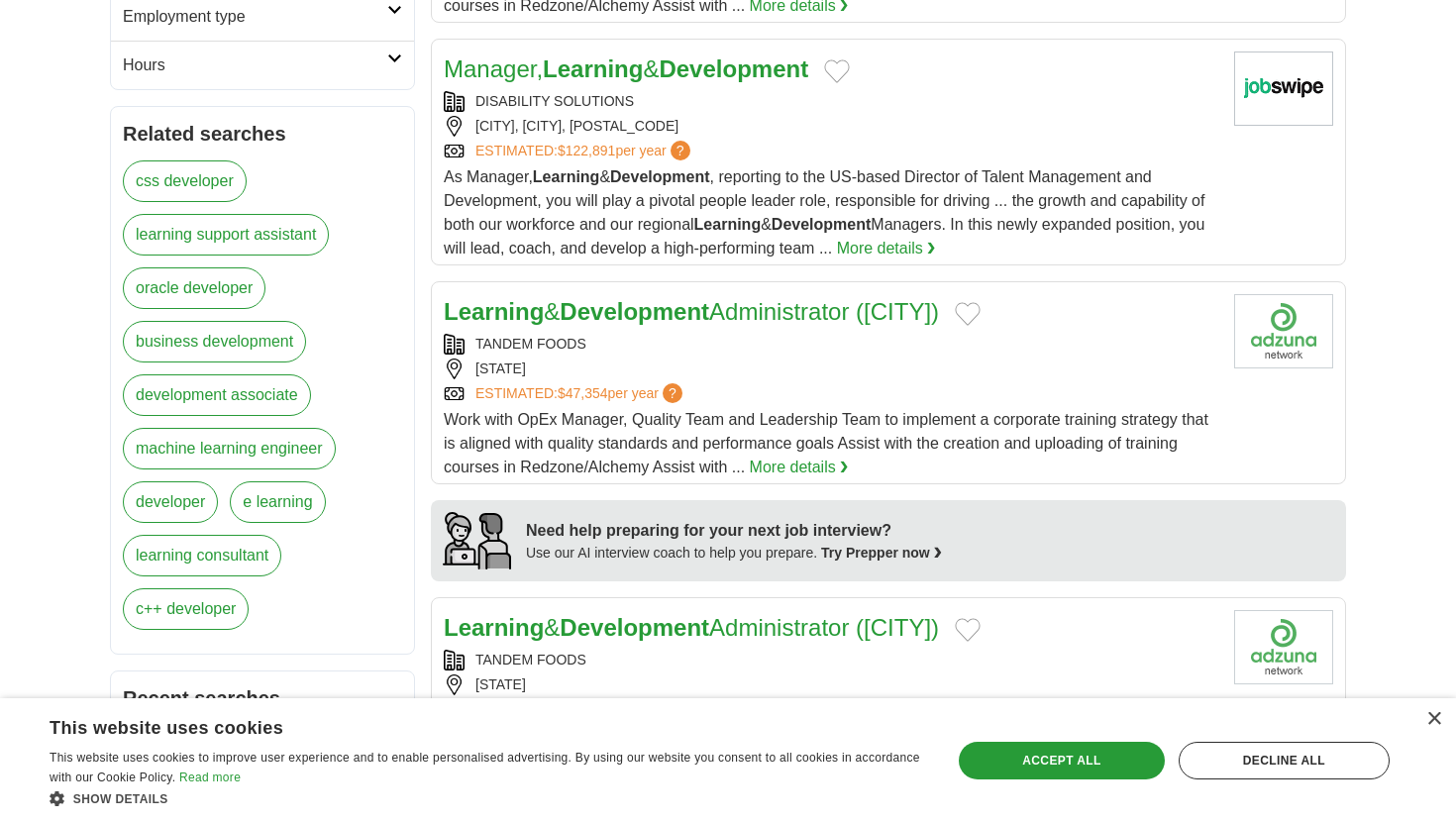 click on "learning consultant" at bounding box center (202, 556) 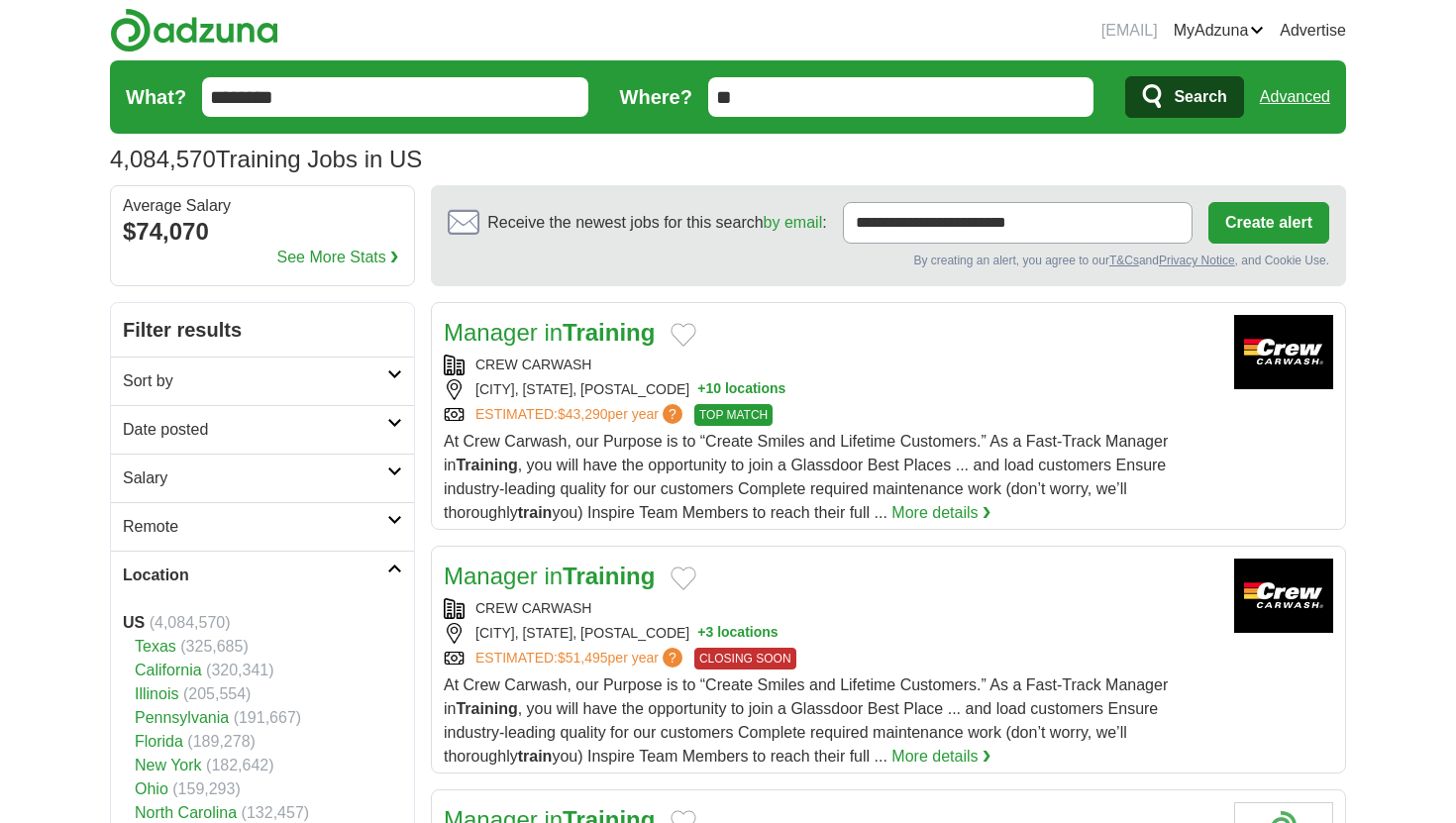 scroll, scrollTop: 0, scrollLeft: 0, axis: both 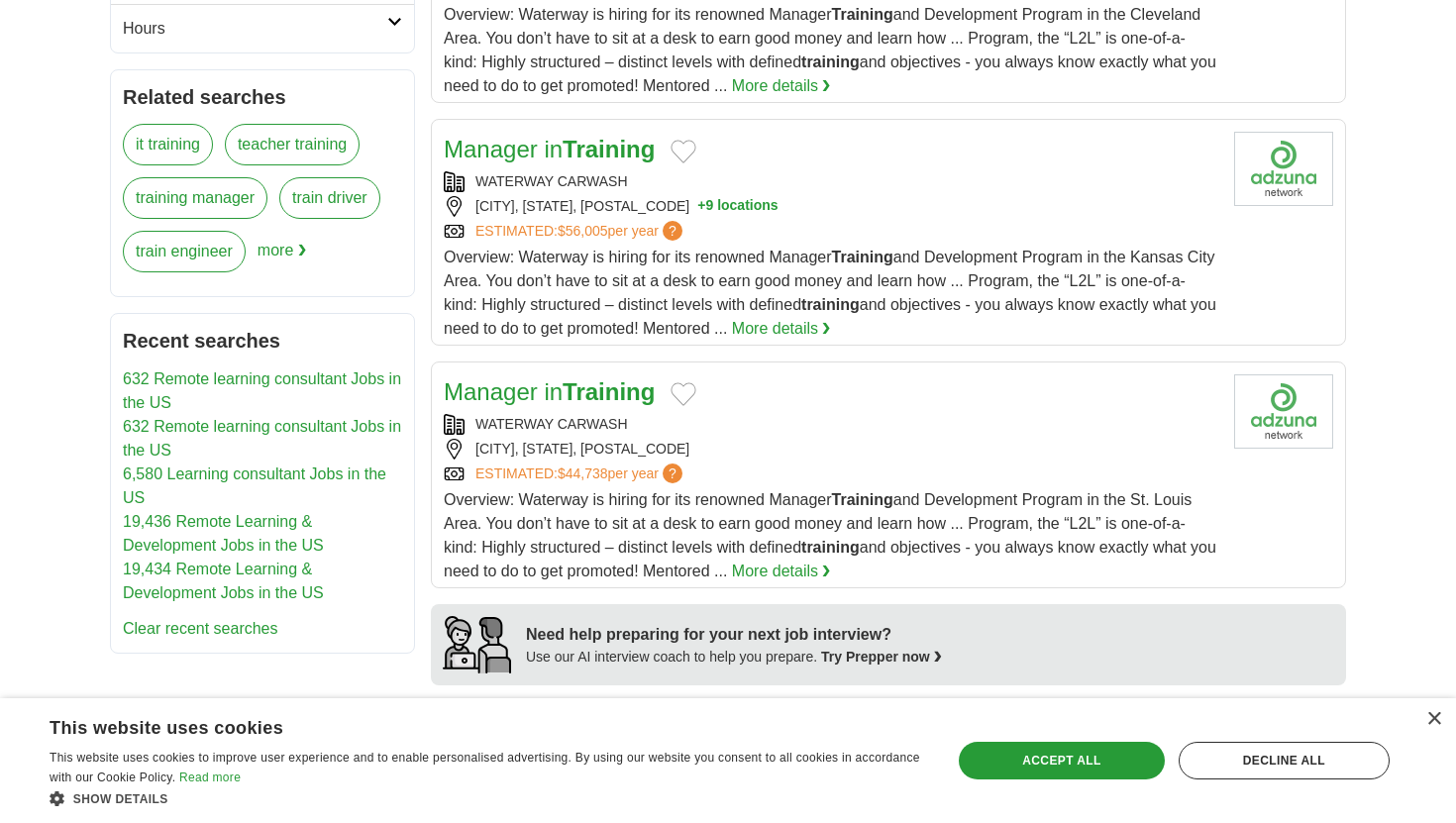 click on "more ❯" at bounding box center (281, 257) 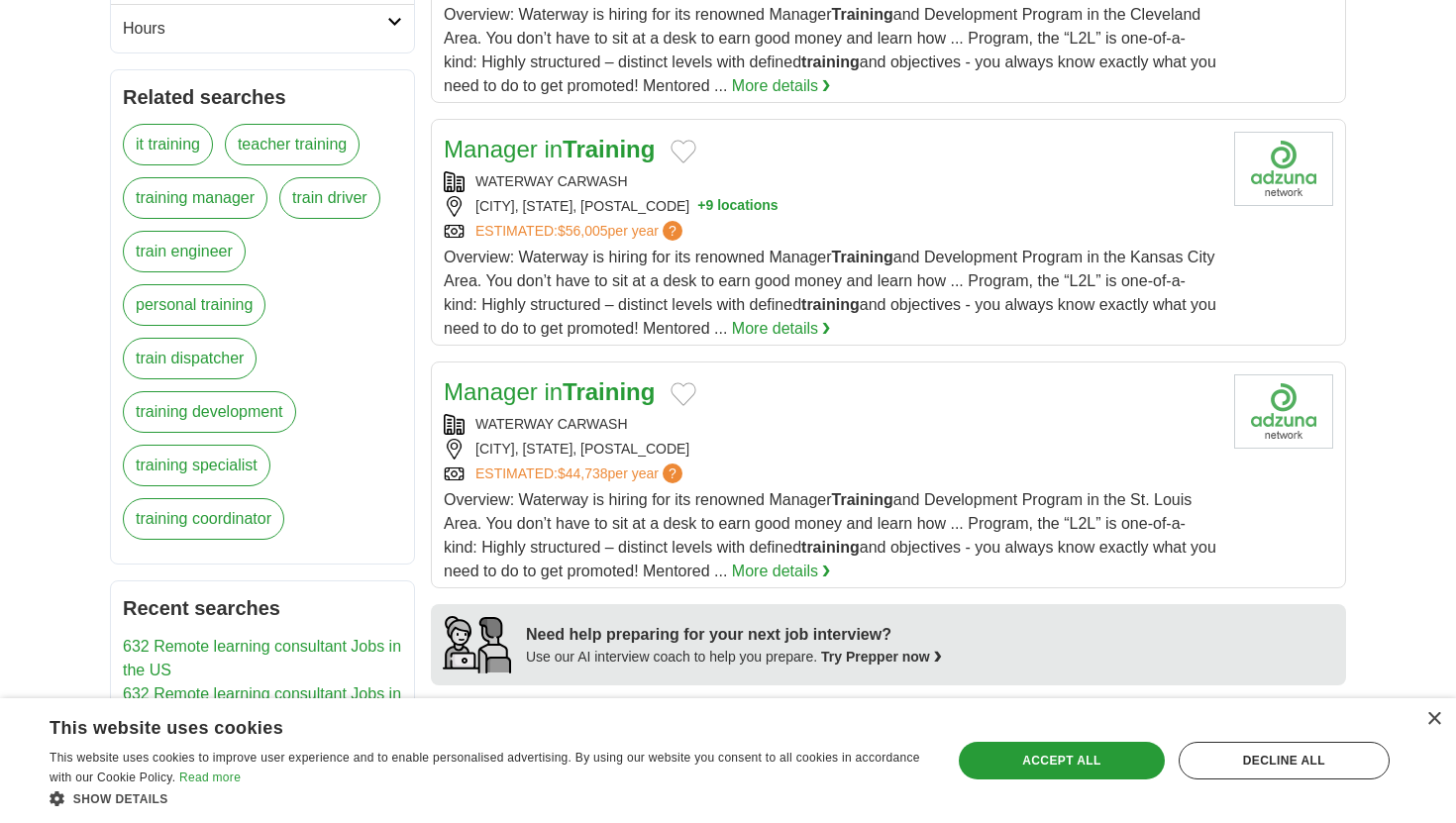 click on "training development" at bounding box center (209, 412) 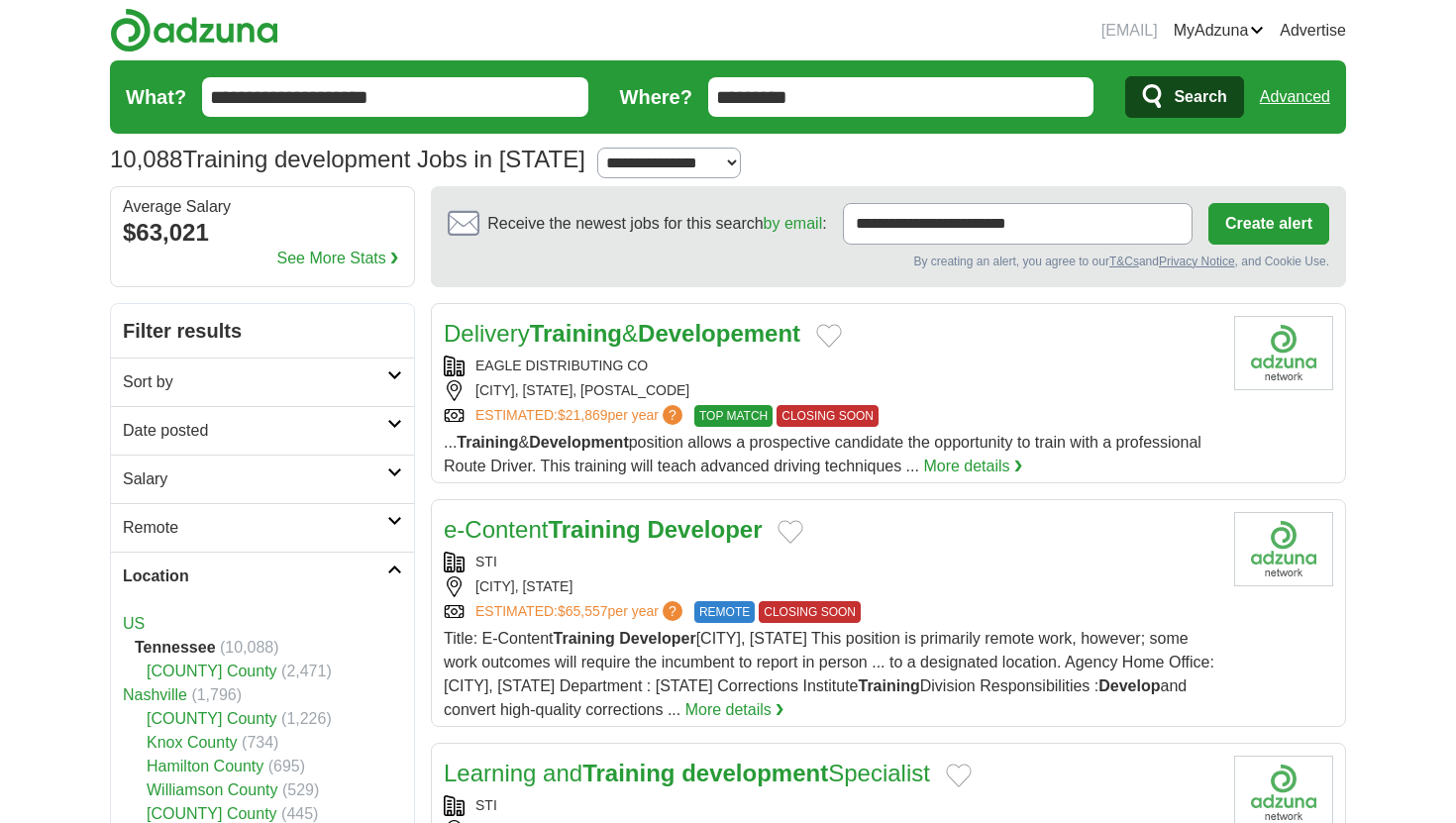 scroll, scrollTop: 0, scrollLeft: 0, axis: both 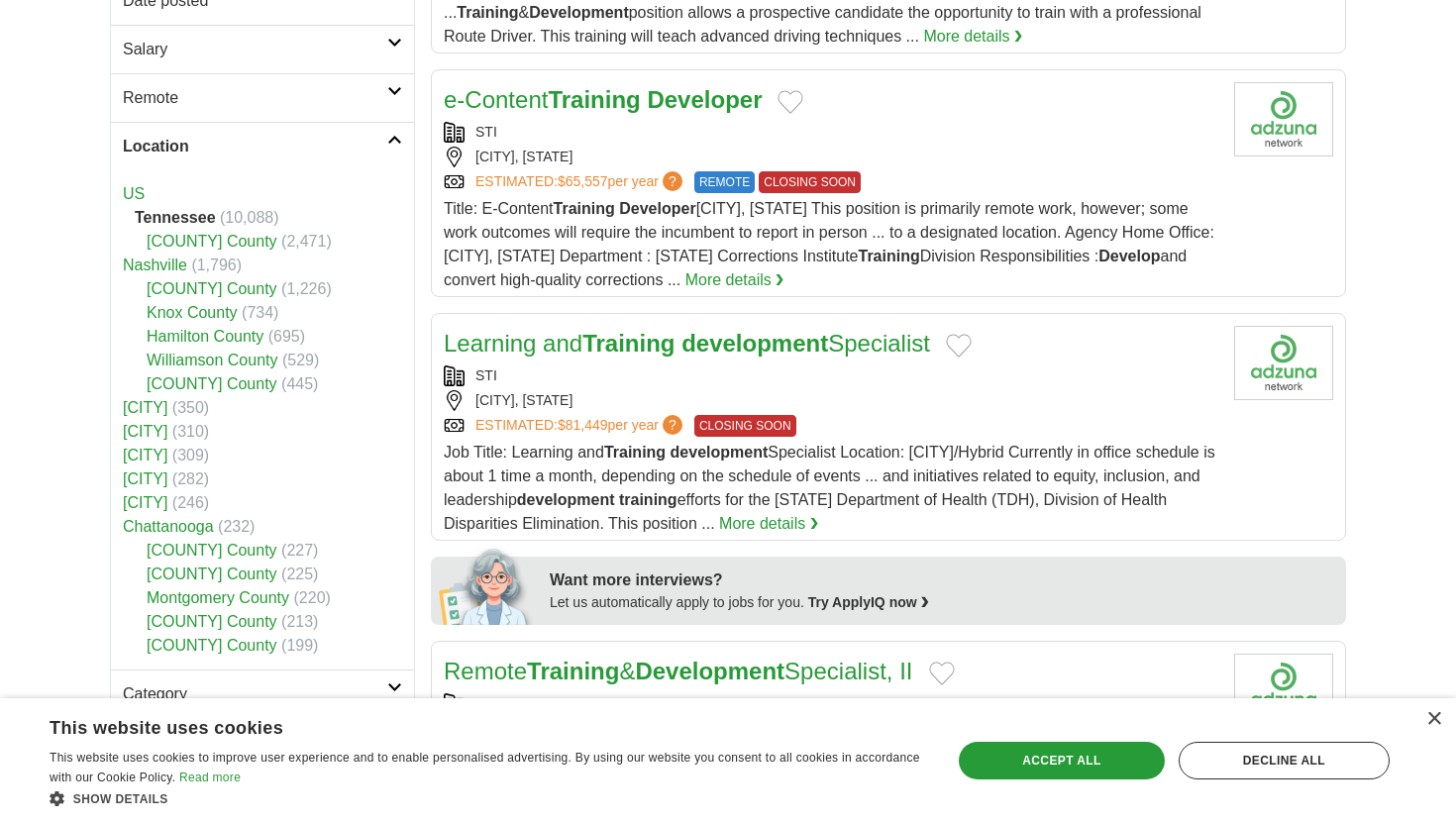 click on "Learning and  Training   development  Specialist" at bounding box center [686, 343] 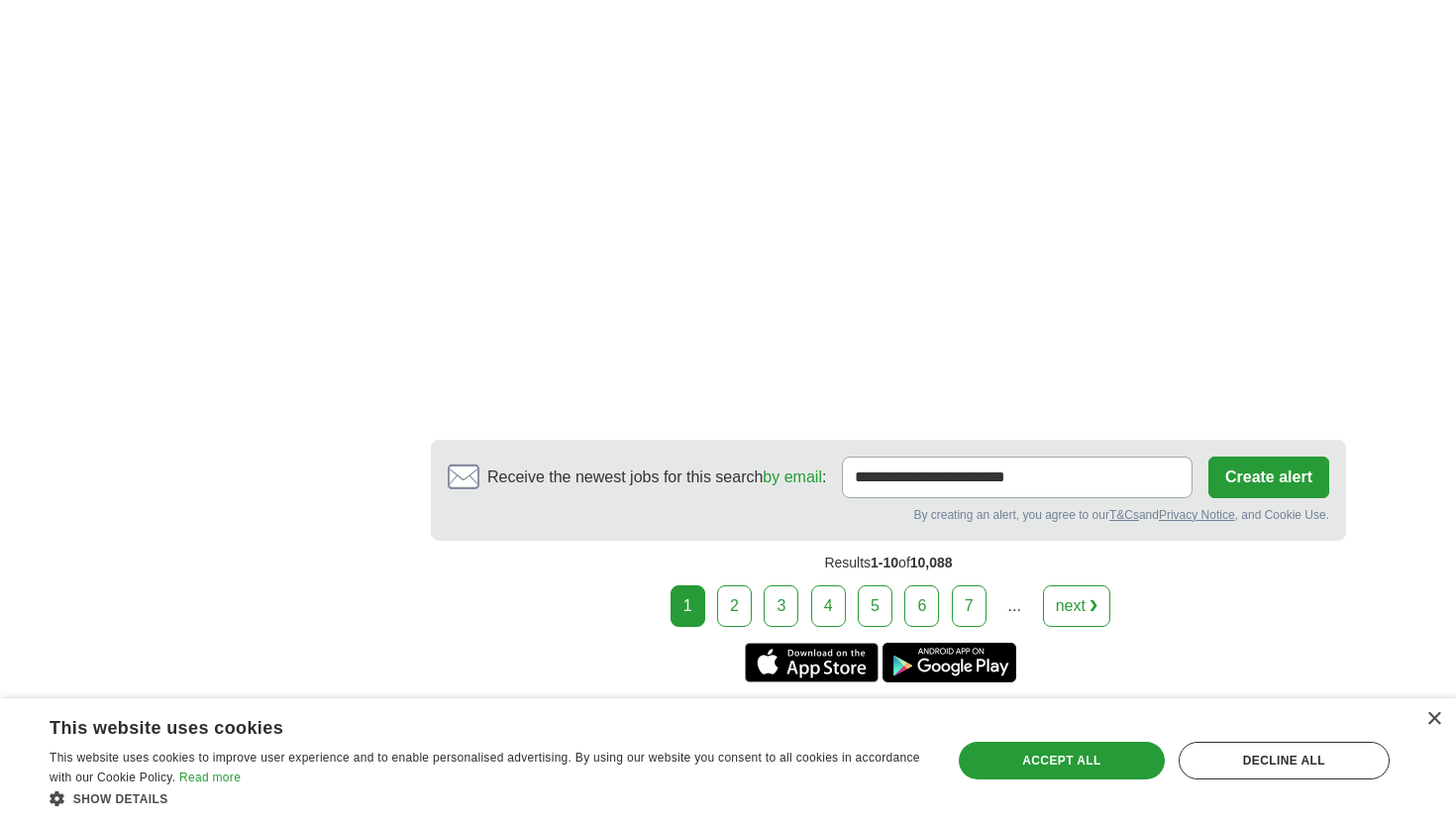 scroll, scrollTop: 3630, scrollLeft: 0, axis: vertical 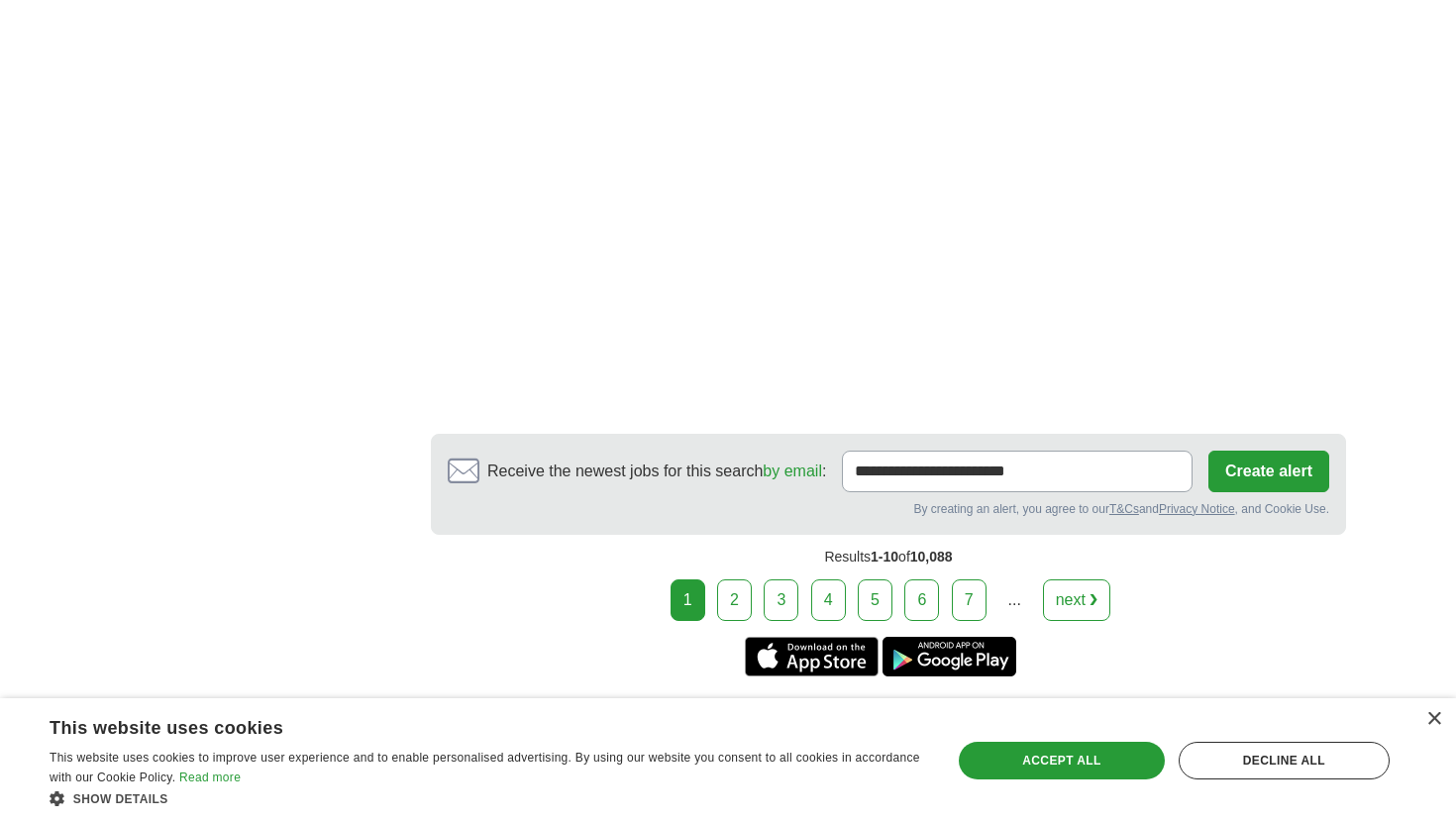 click on "2" at bounding box center (734, 600) 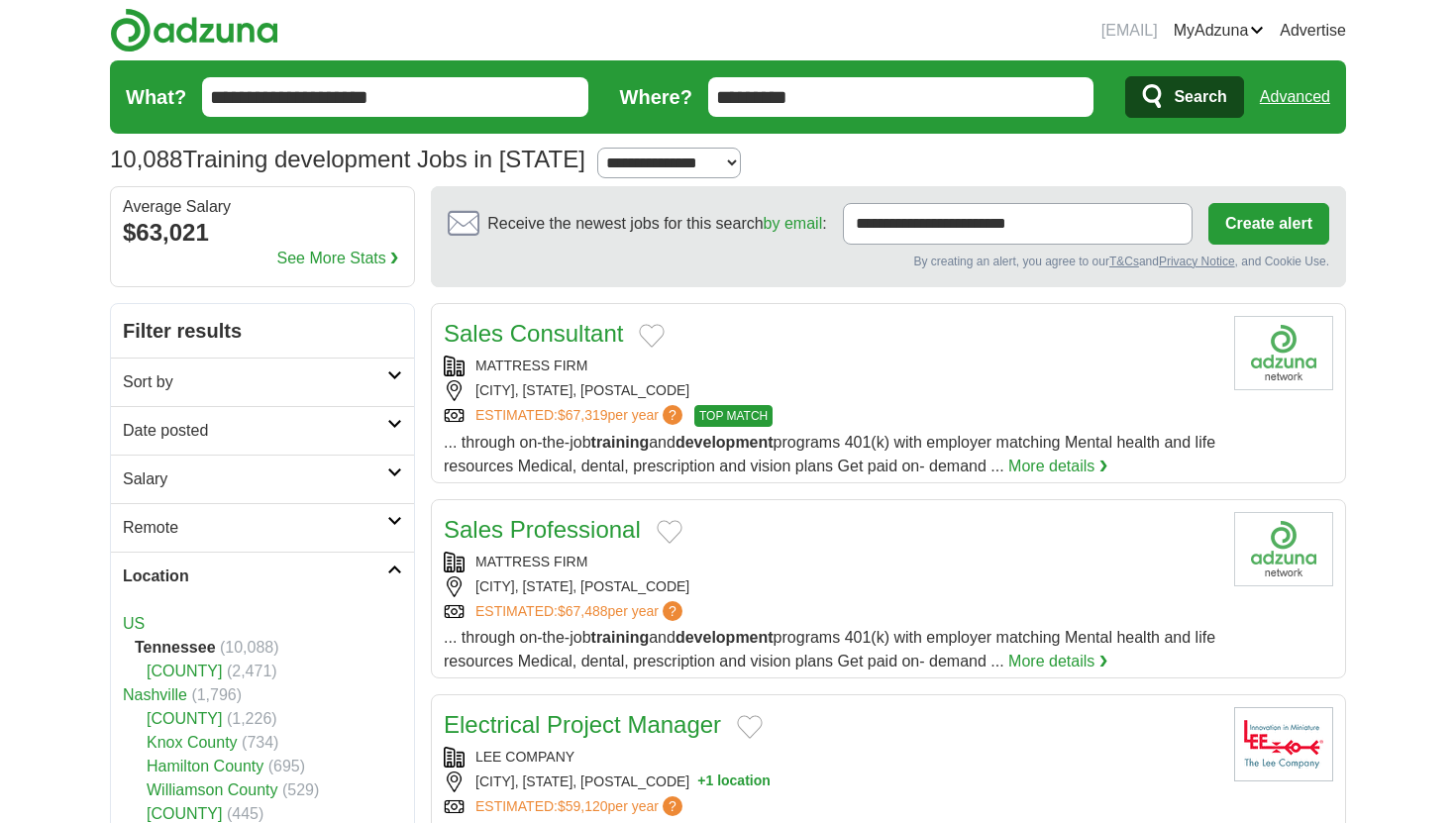 scroll, scrollTop: 0, scrollLeft: 0, axis: both 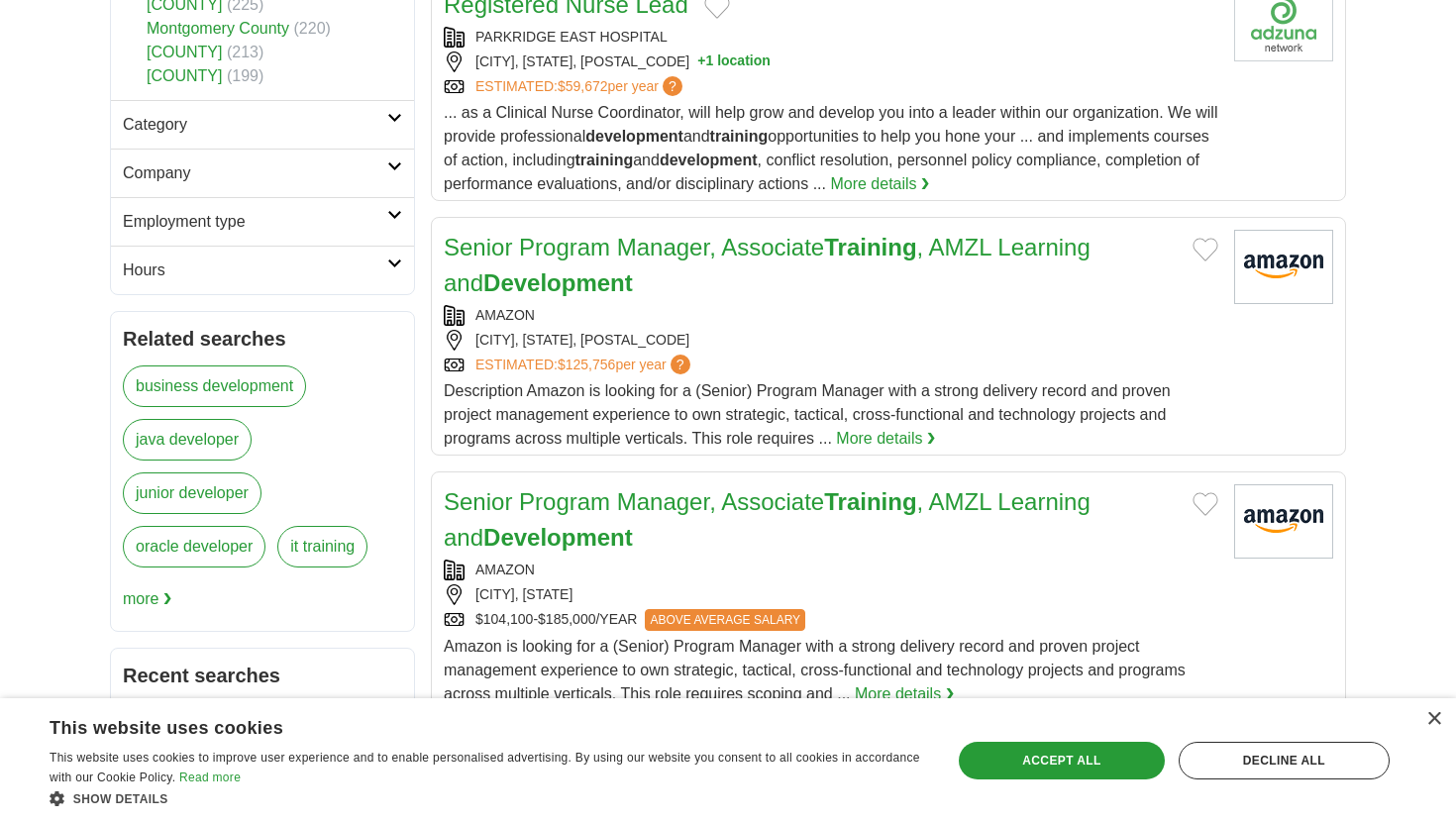 click on "more ❯" at bounding box center (147, 599) 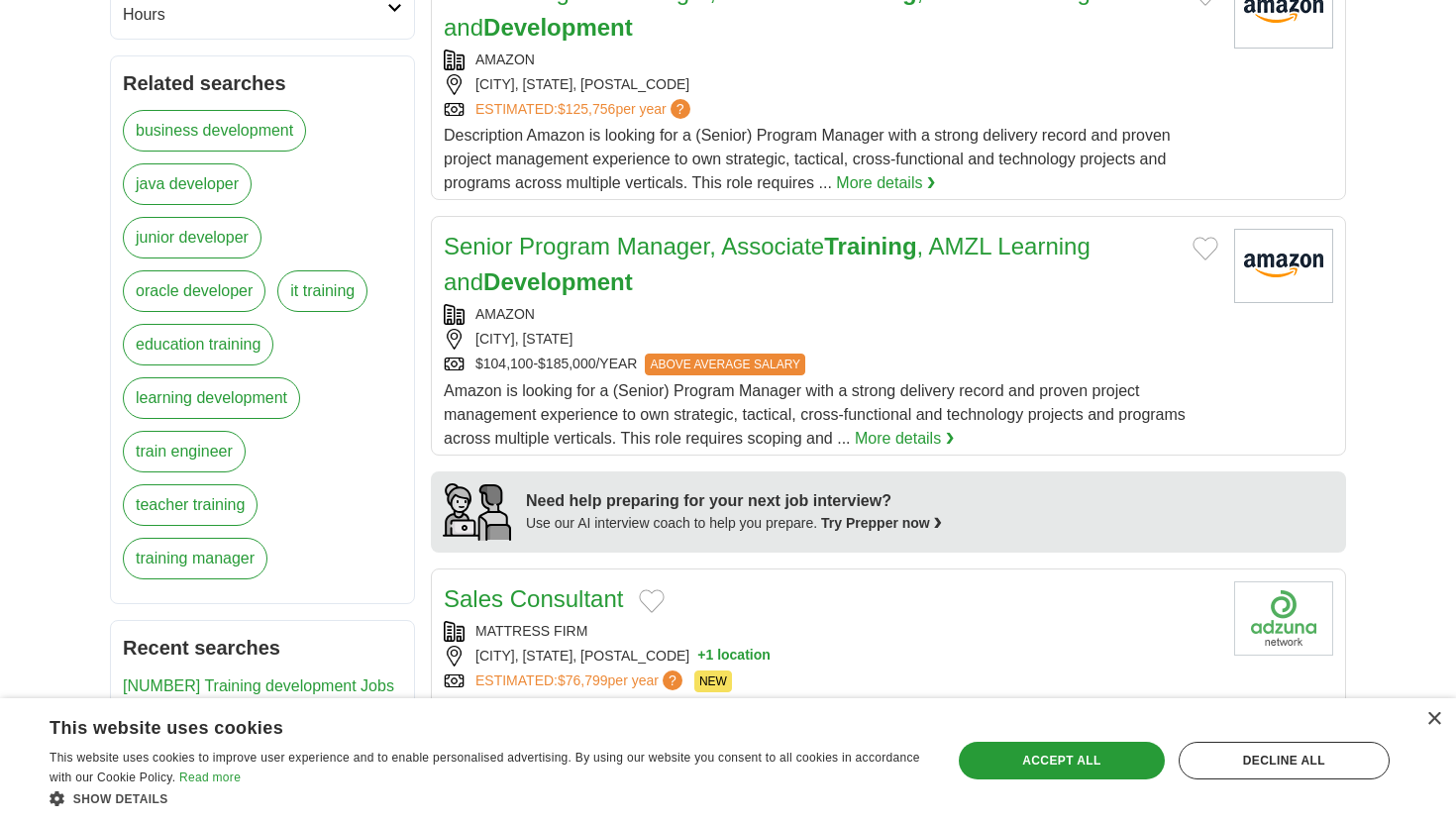scroll, scrollTop: 1260, scrollLeft: 0, axis: vertical 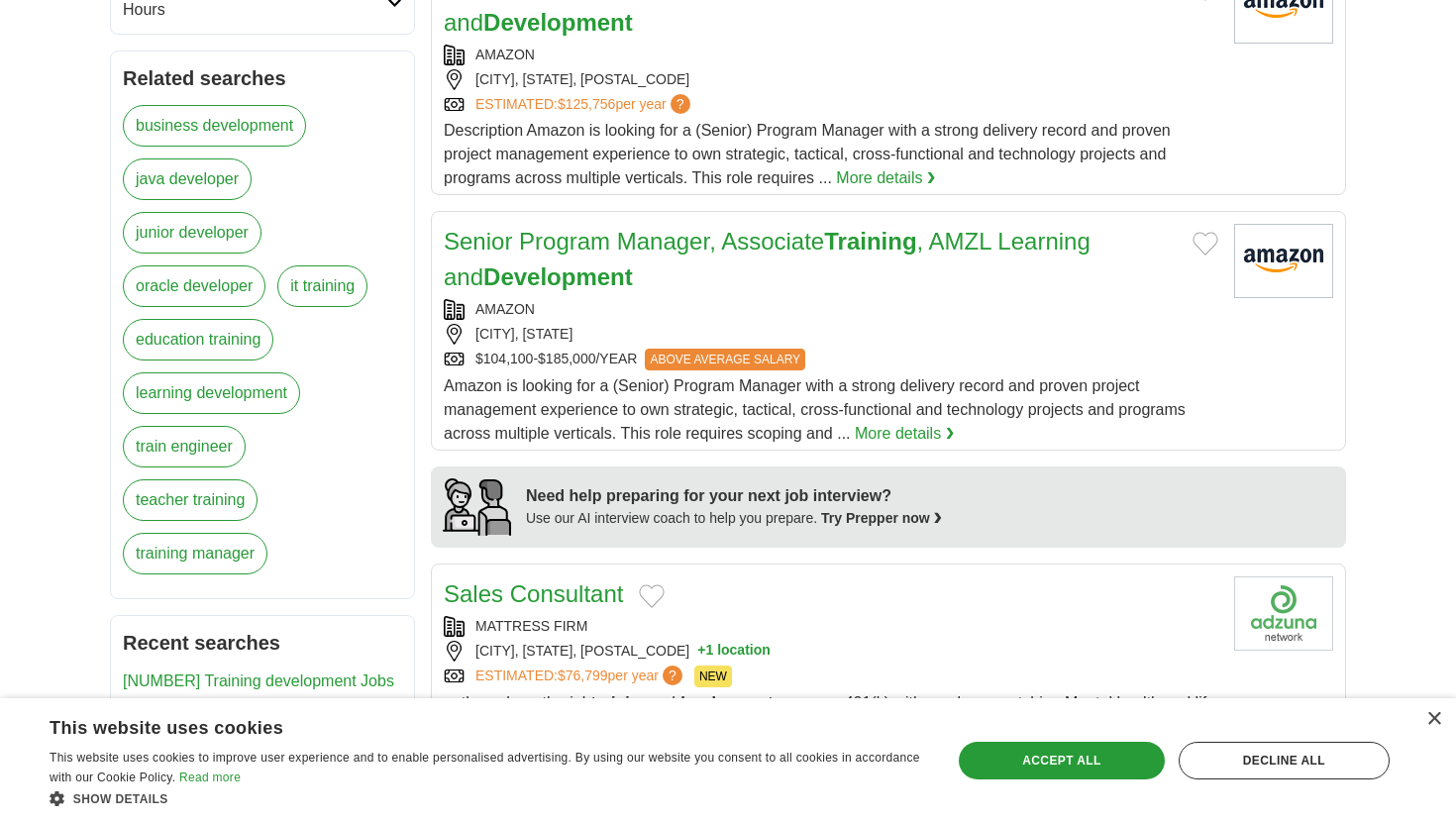 click on "learning development" at bounding box center [211, 393] 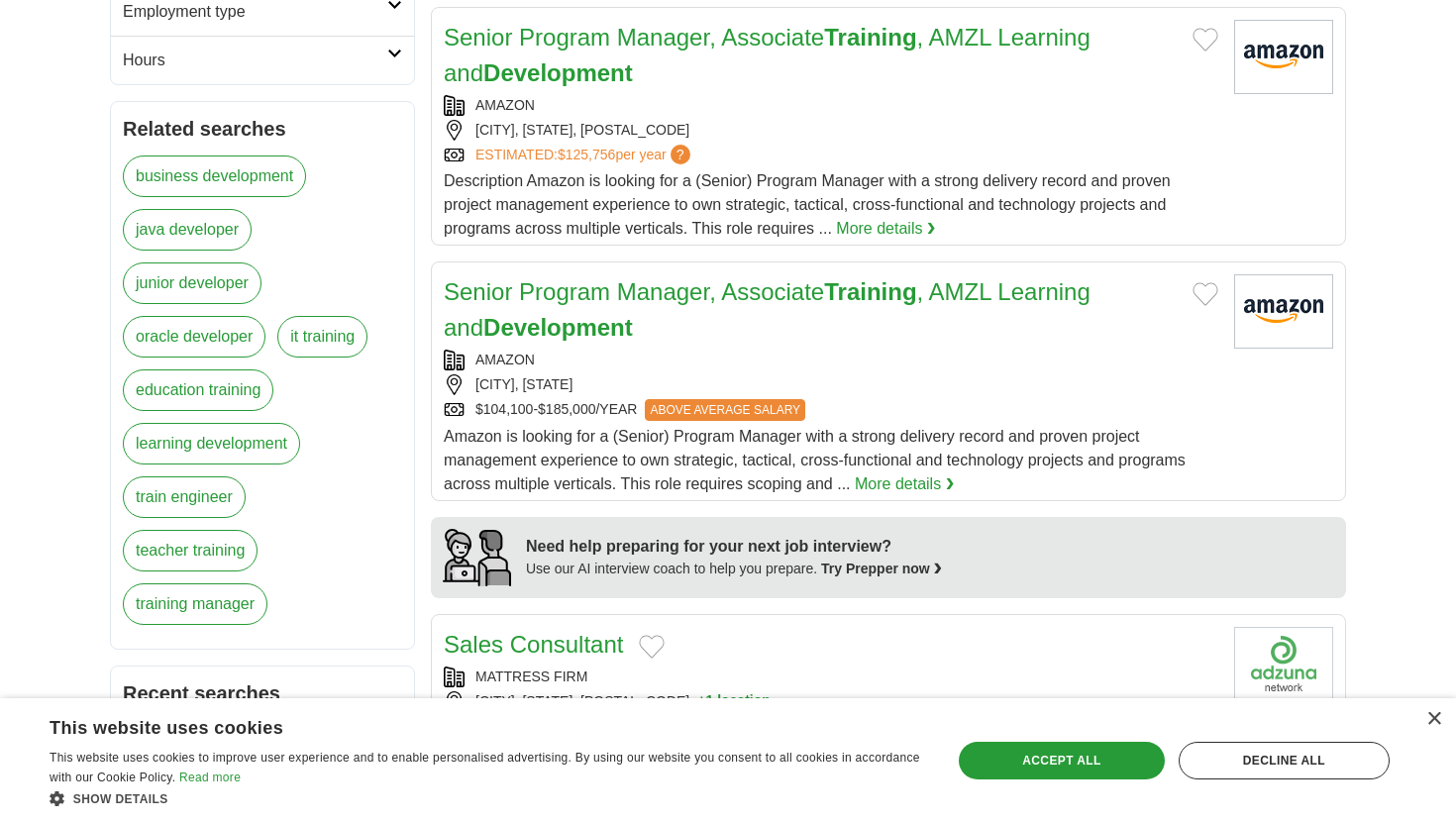 scroll, scrollTop: 1207, scrollLeft: 0, axis: vertical 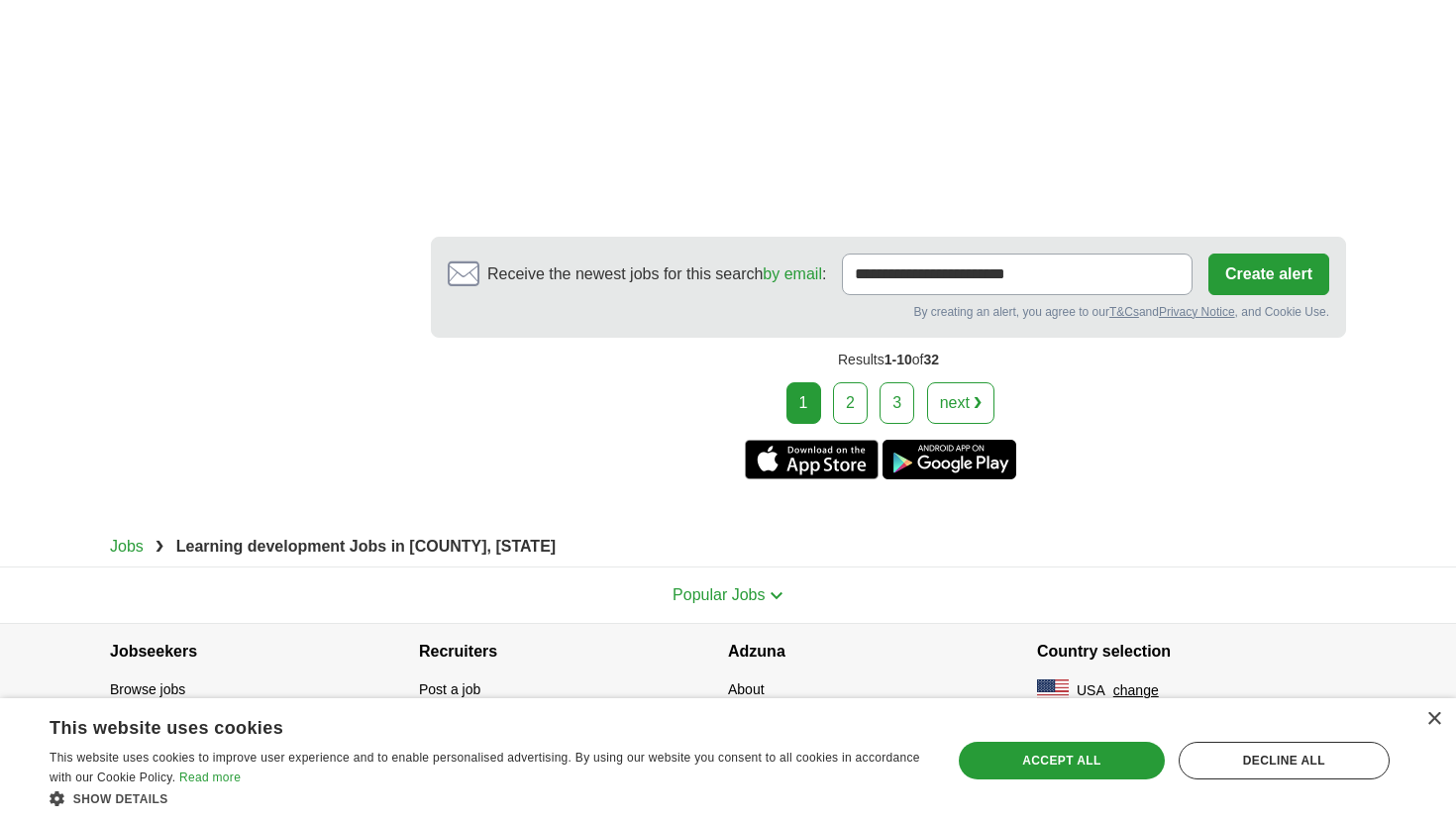 click on "2" at bounding box center [850, 403] 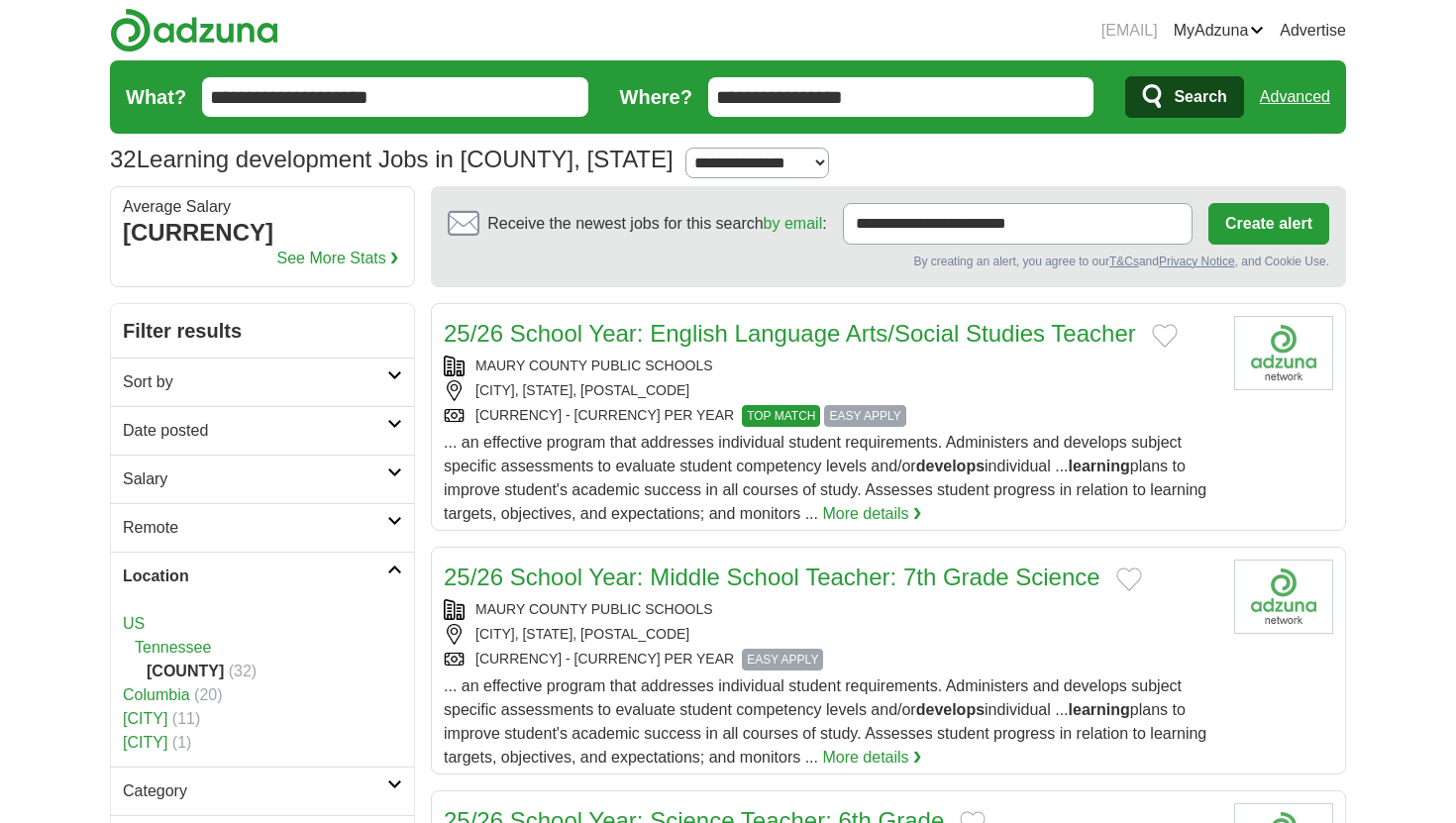scroll, scrollTop: 0, scrollLeft: 0, axis: both 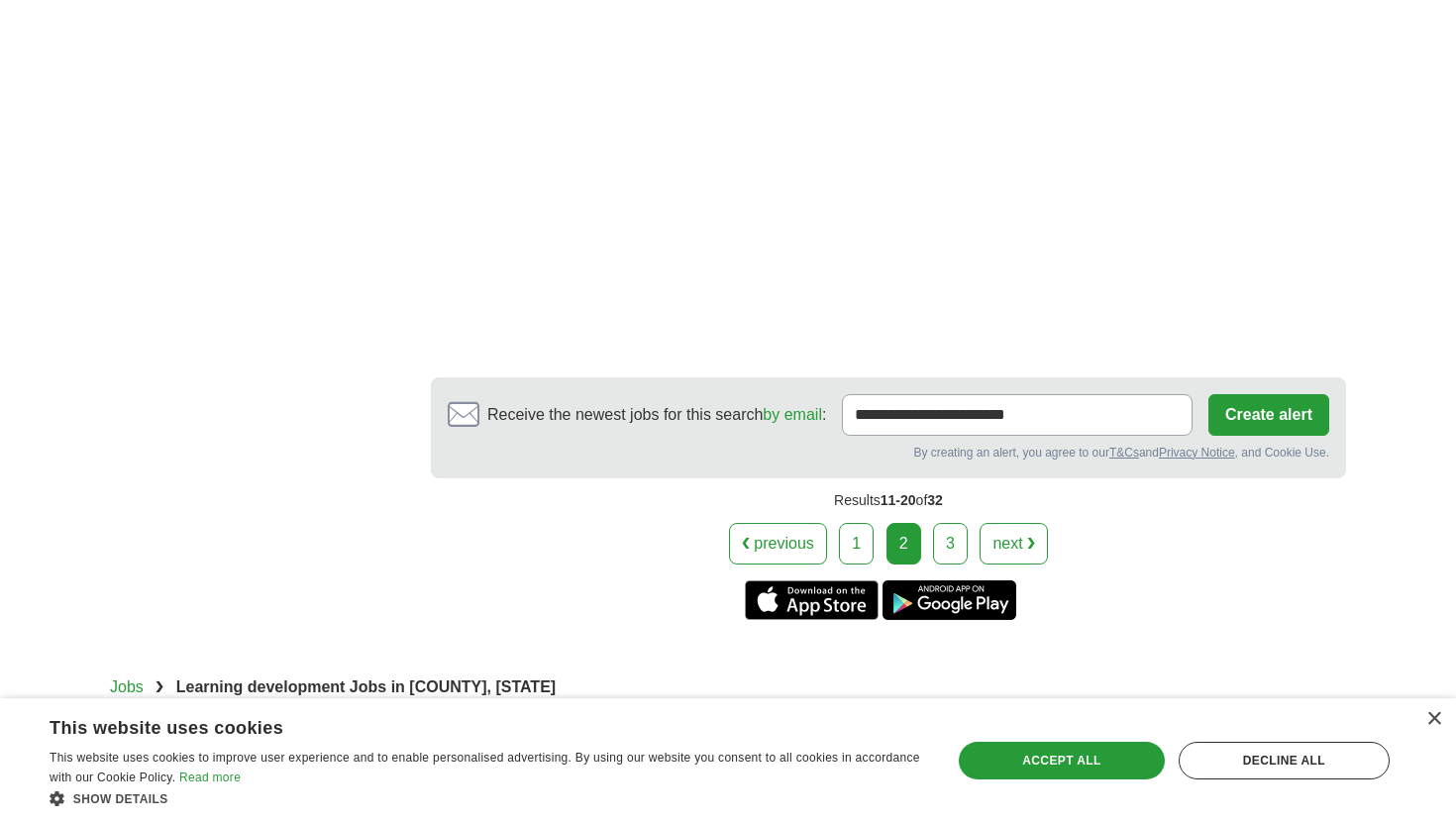 click on "3" at bounding box center (950, 544) 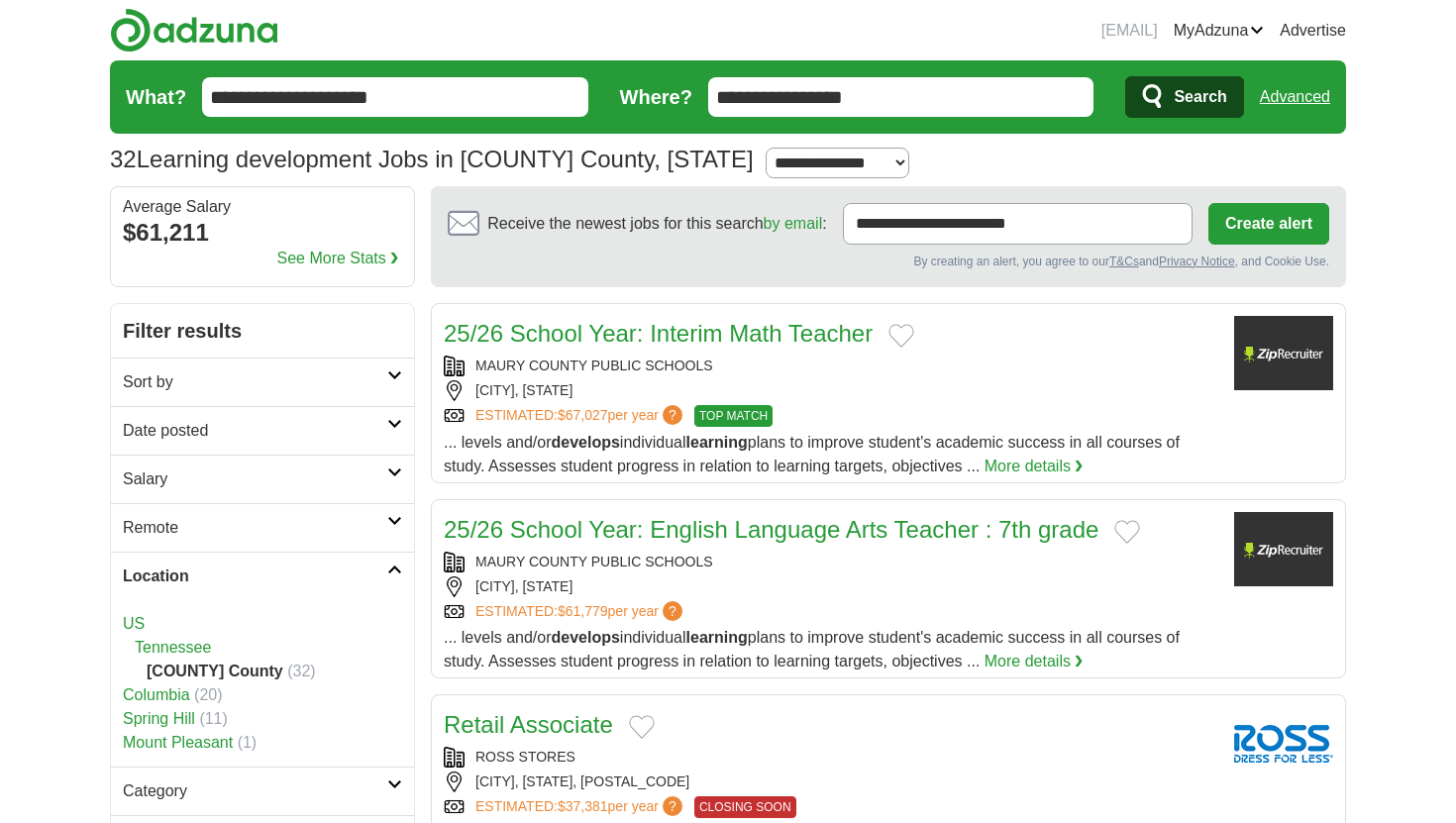 scroll, scrollTop: 0, scrollLeft: 0, axis: both 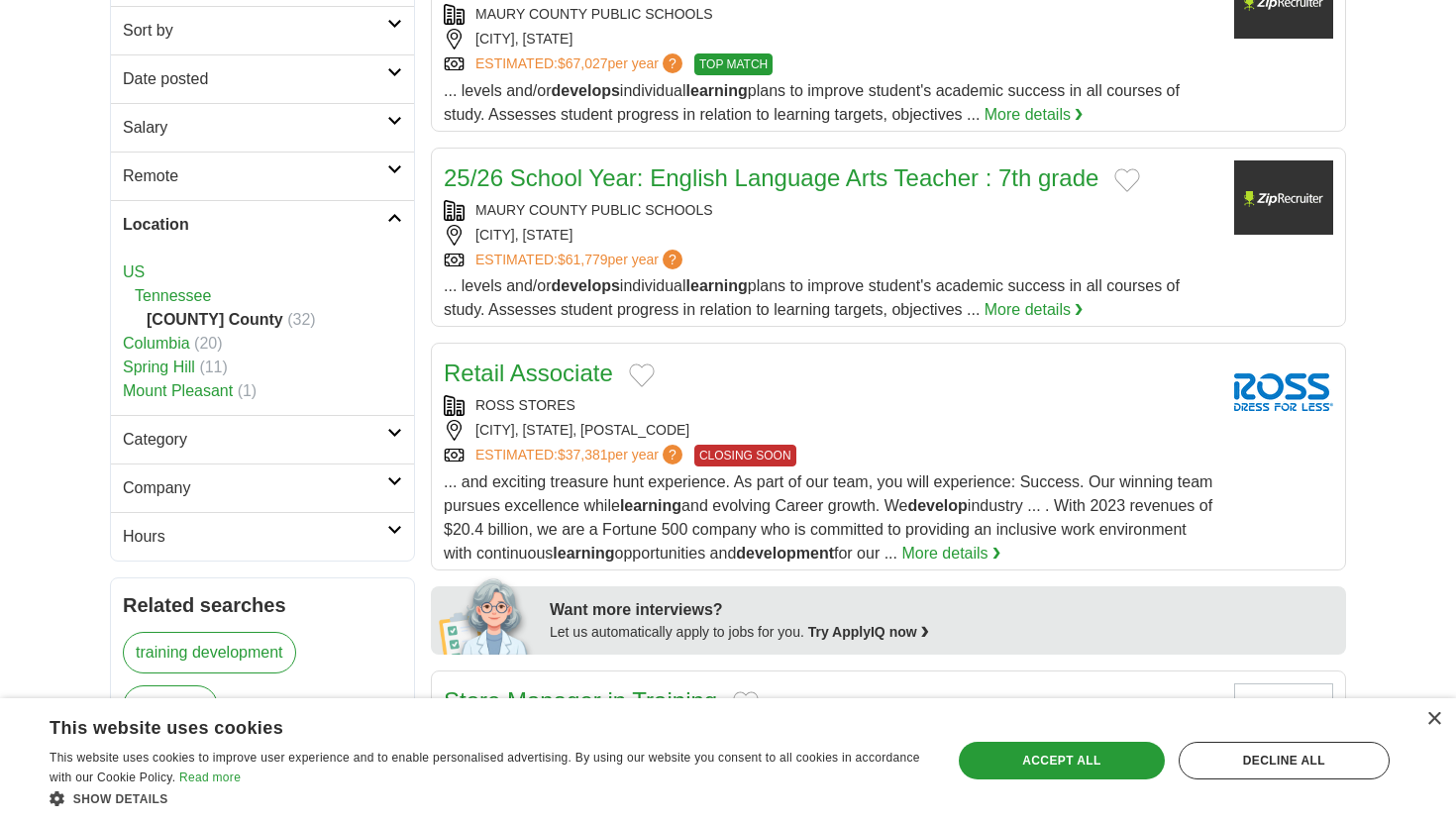 click on "[COUNTY] County" at bounding box center (215, 319) 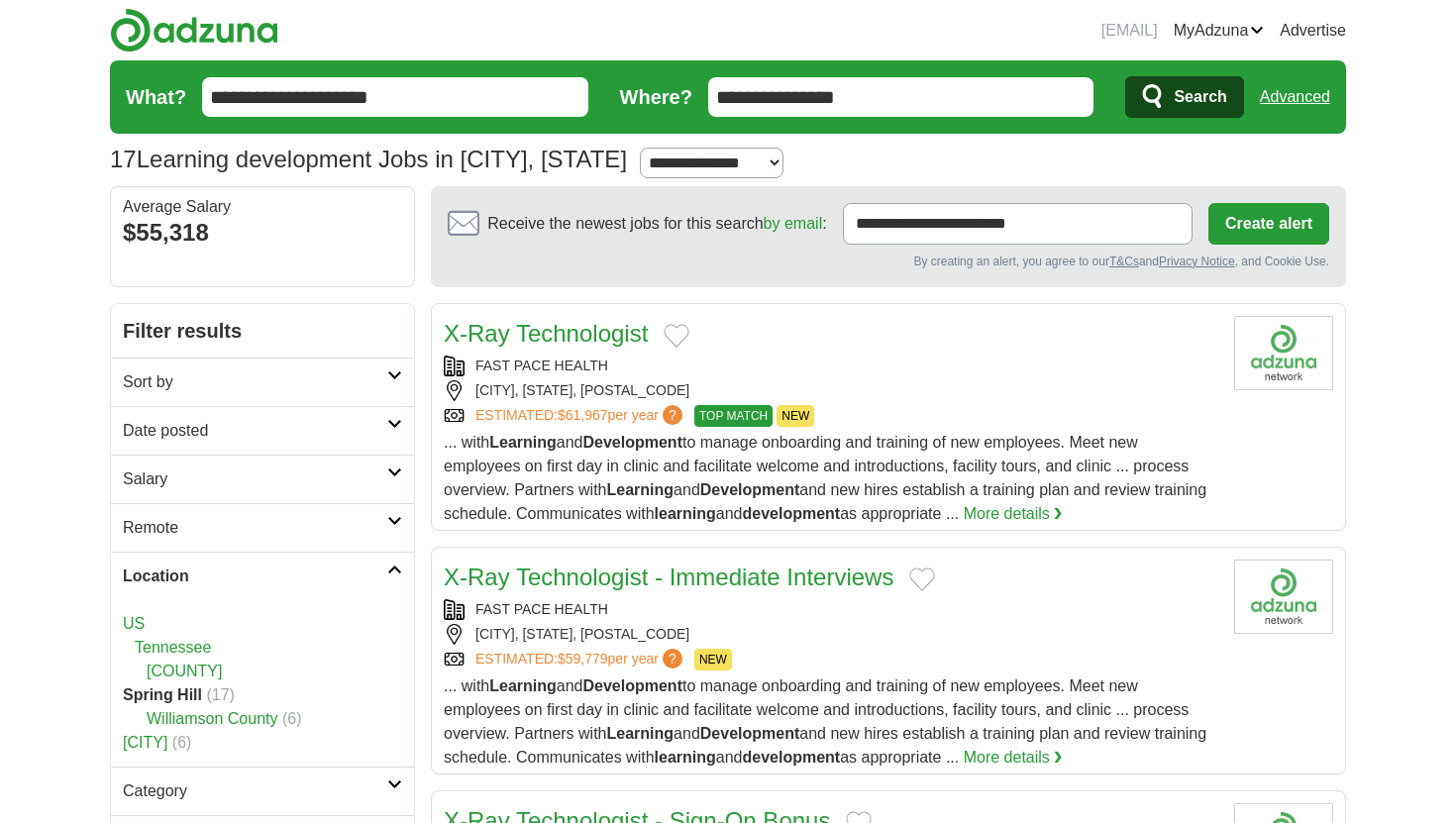 scroll, scrollTop: 0, scrollLeft: 0, axis: both 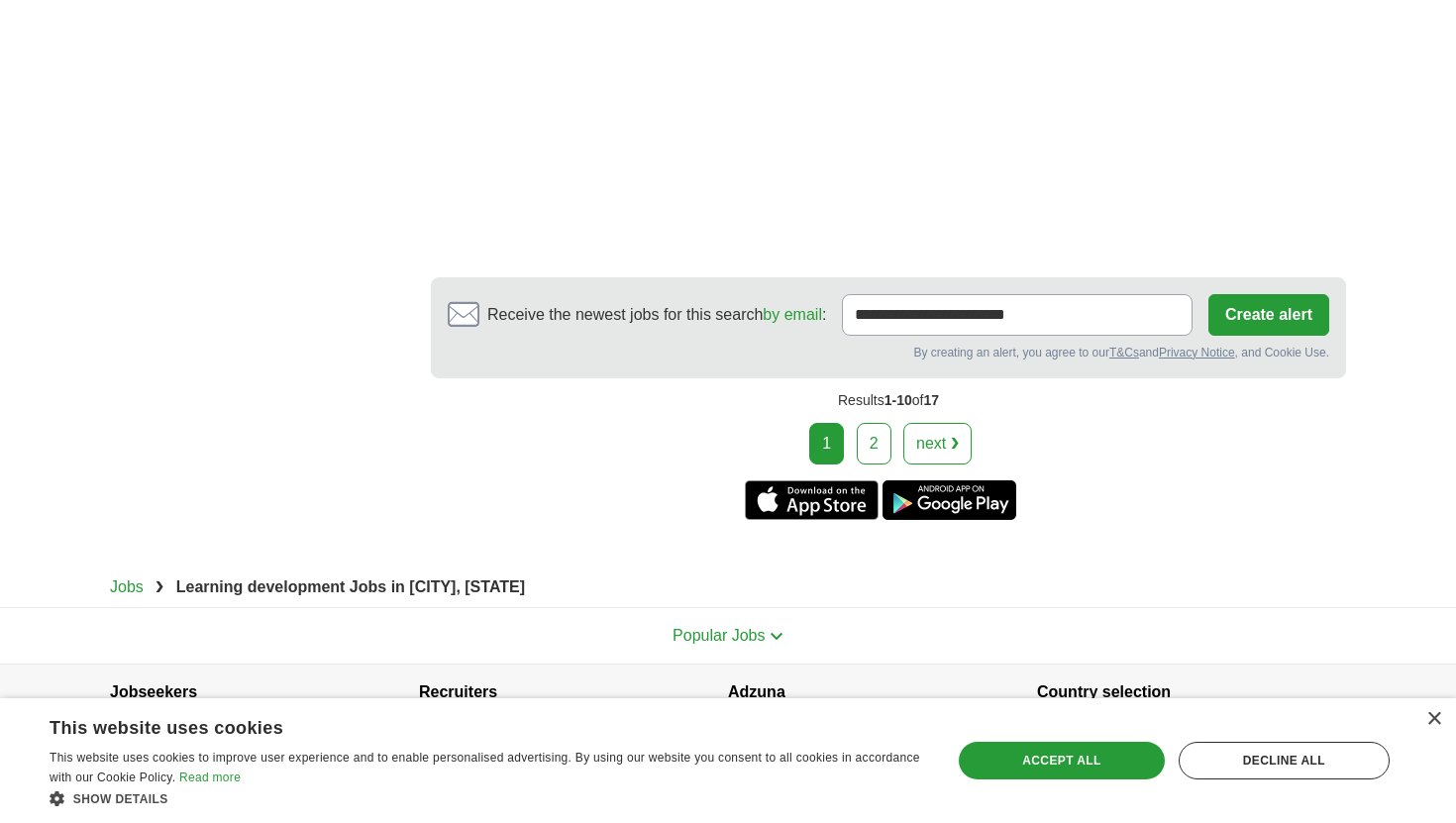 click on "2" at bounding box center (874, 444) 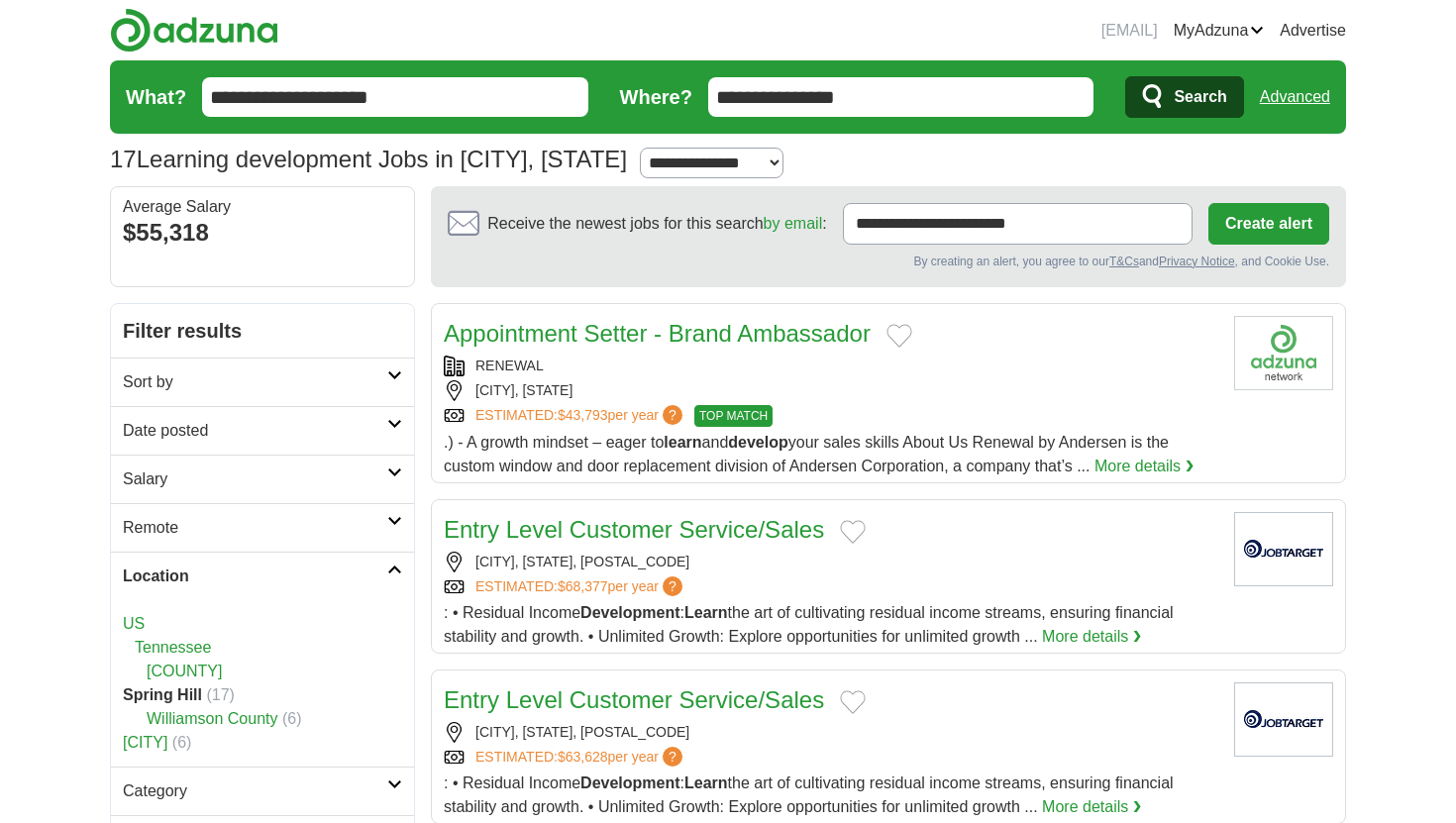 scroll, scrollTop: 0, scrollLeft: 0, axis: both 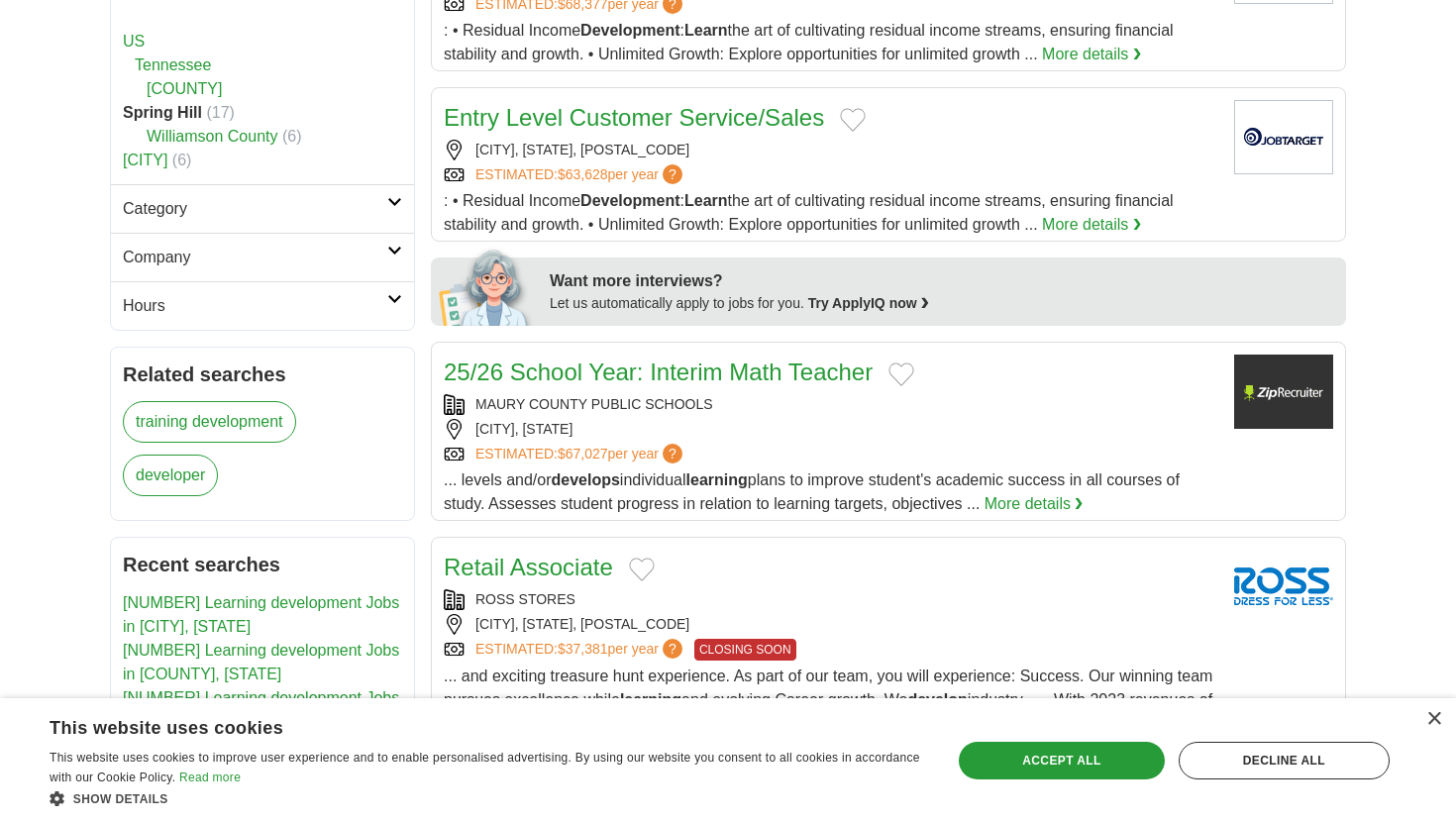 click on "Williamson County" at bounding box center [212, 136] 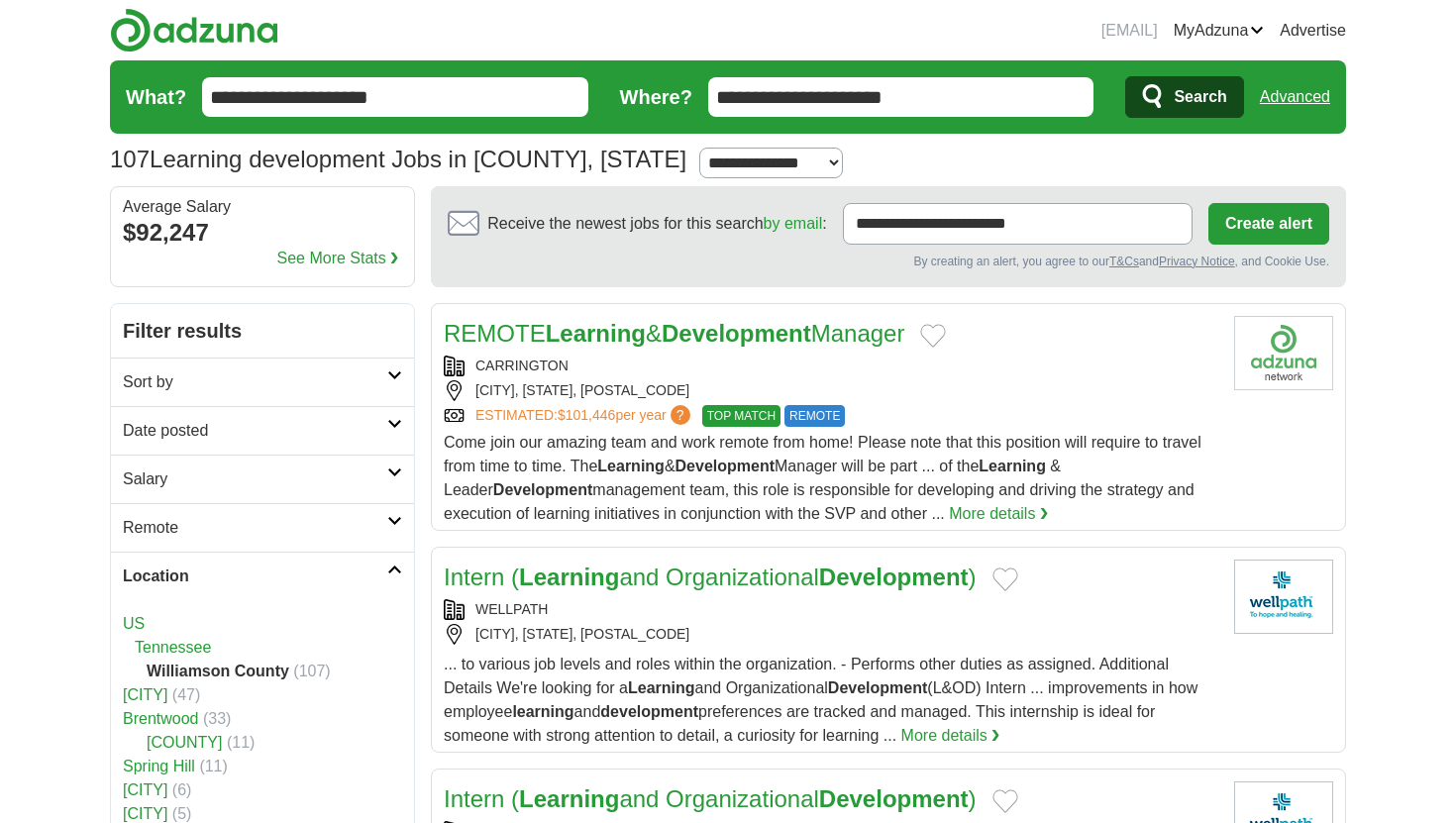 scroll, scrollTop: 0, scrollLeft: 0, axis: both 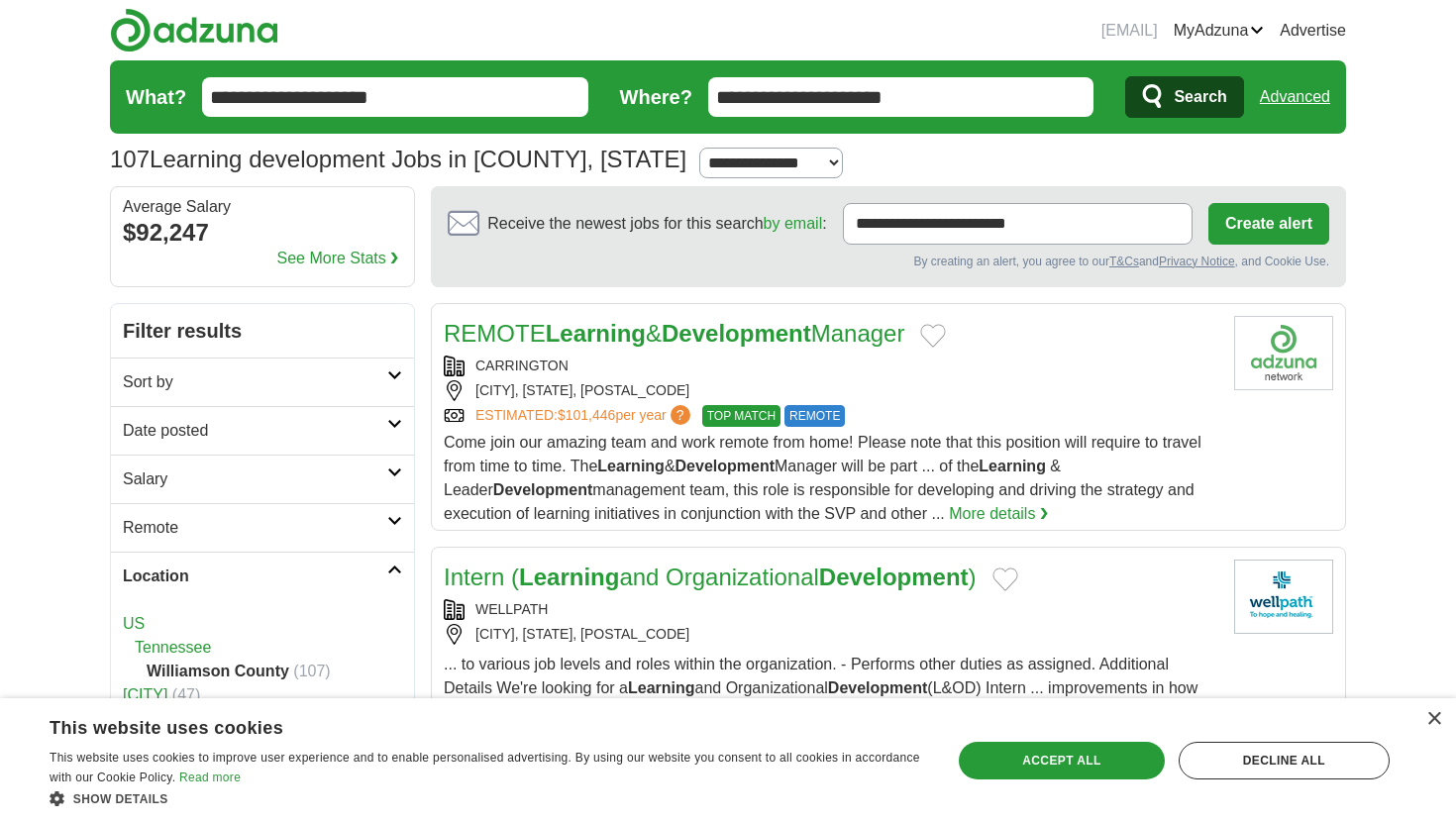 click on "Learning" at bounding box center [595, 333] 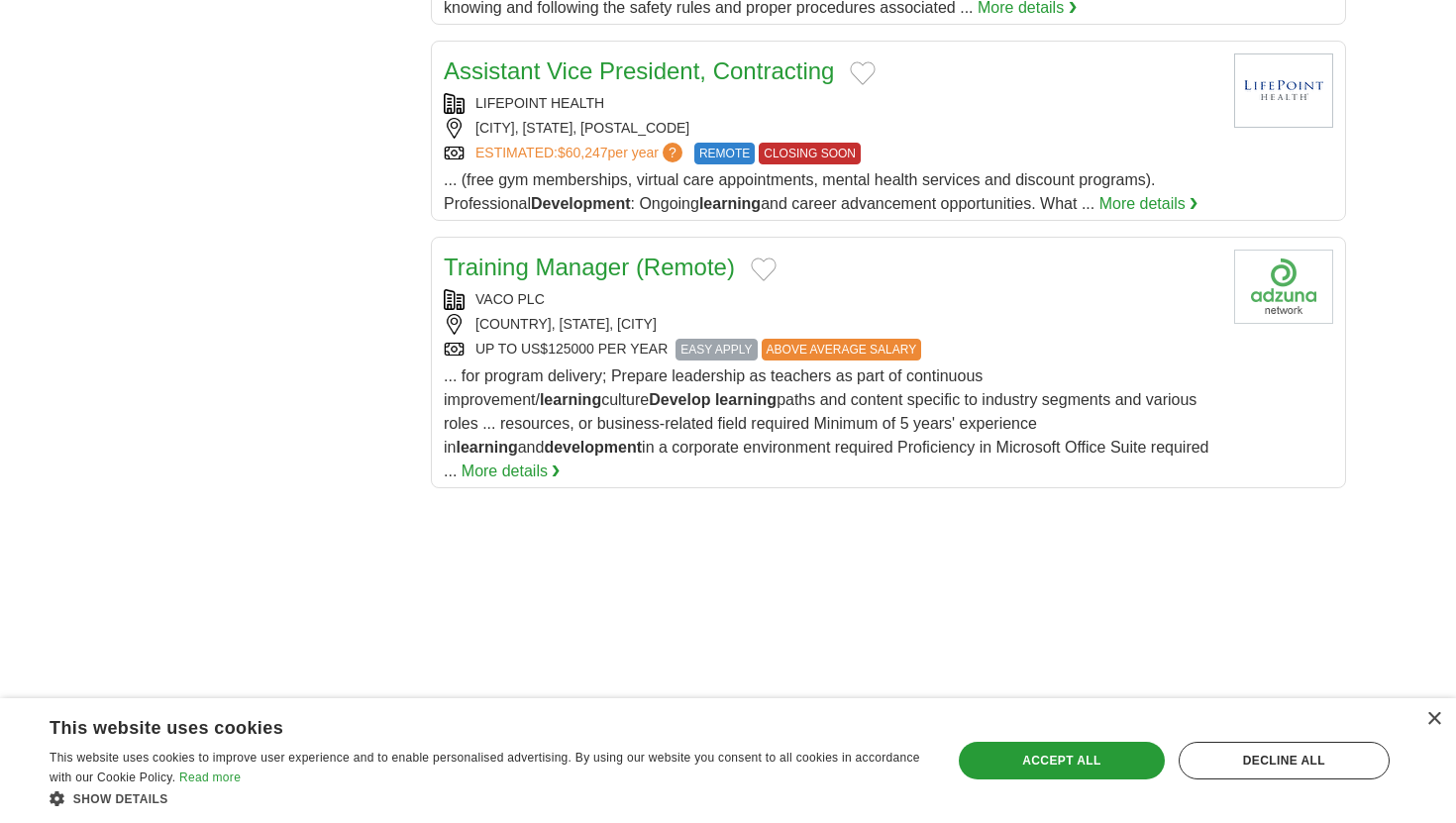 scroll, scrollTop: 2314, scrollLeft: 0, axis: vertical 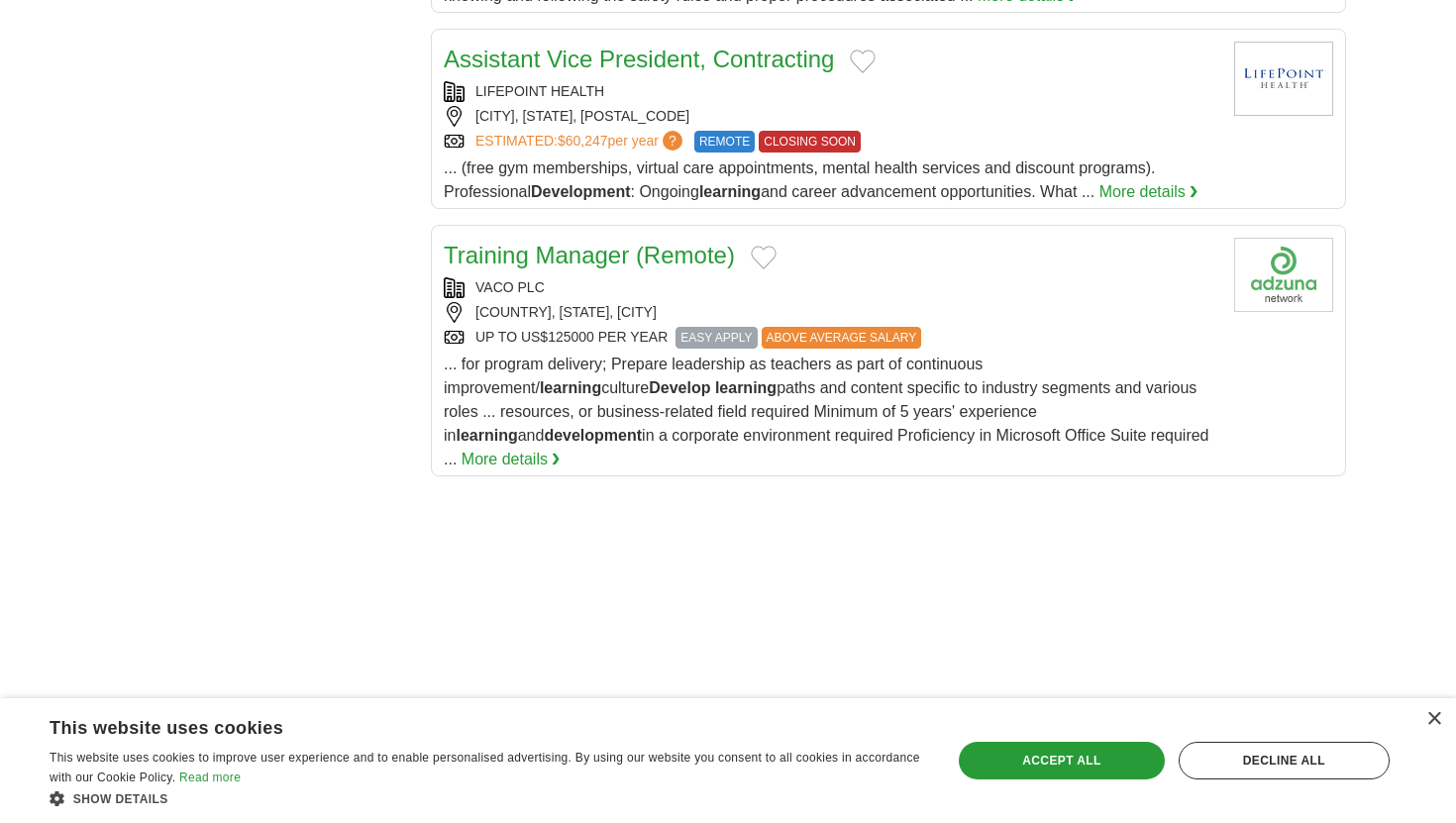 click on "Training Manager (Remote)" at bounding box center (589, 255) 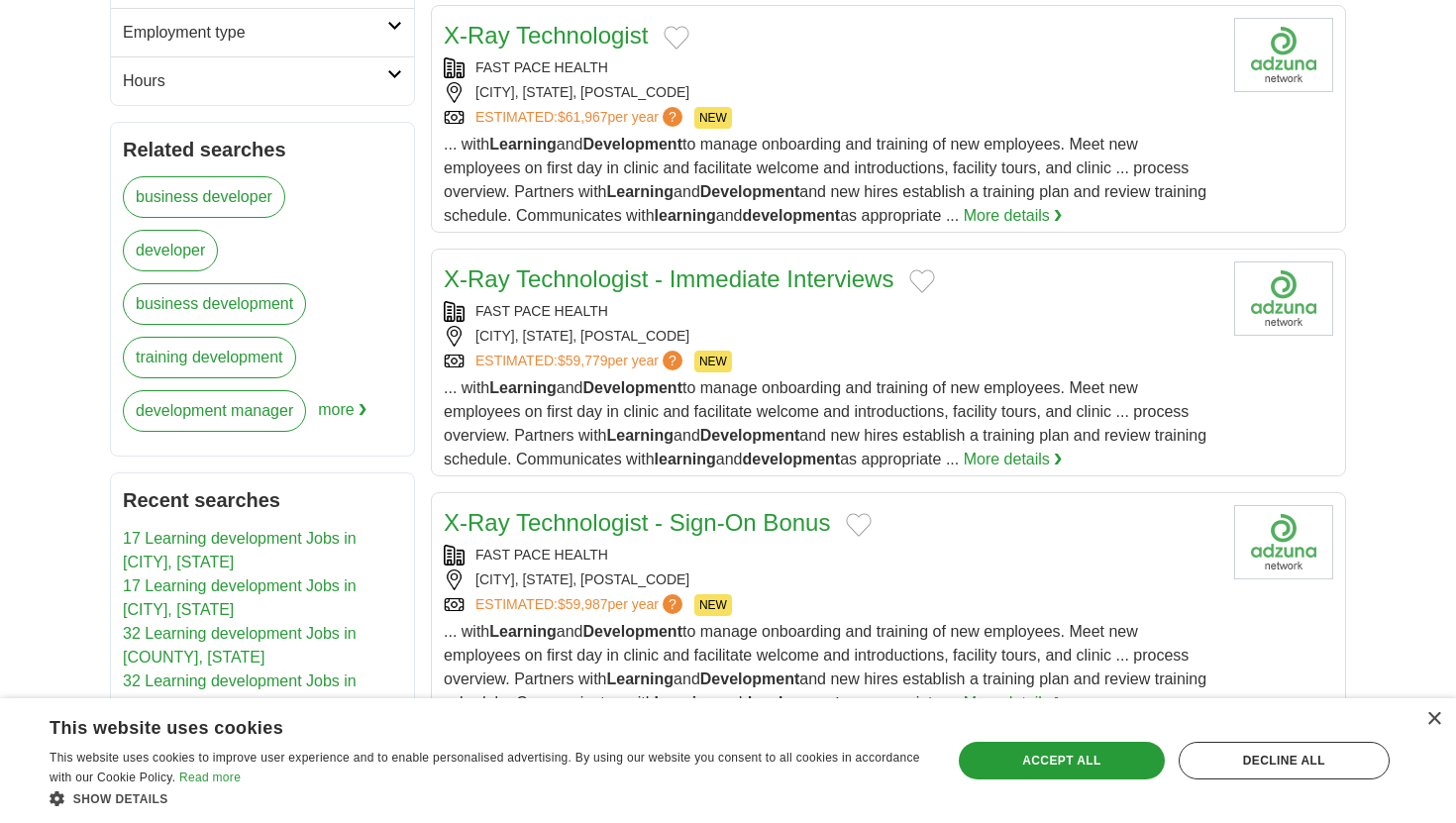 scroll, scrollTop: 0, scrollLeft: 0, axis: both 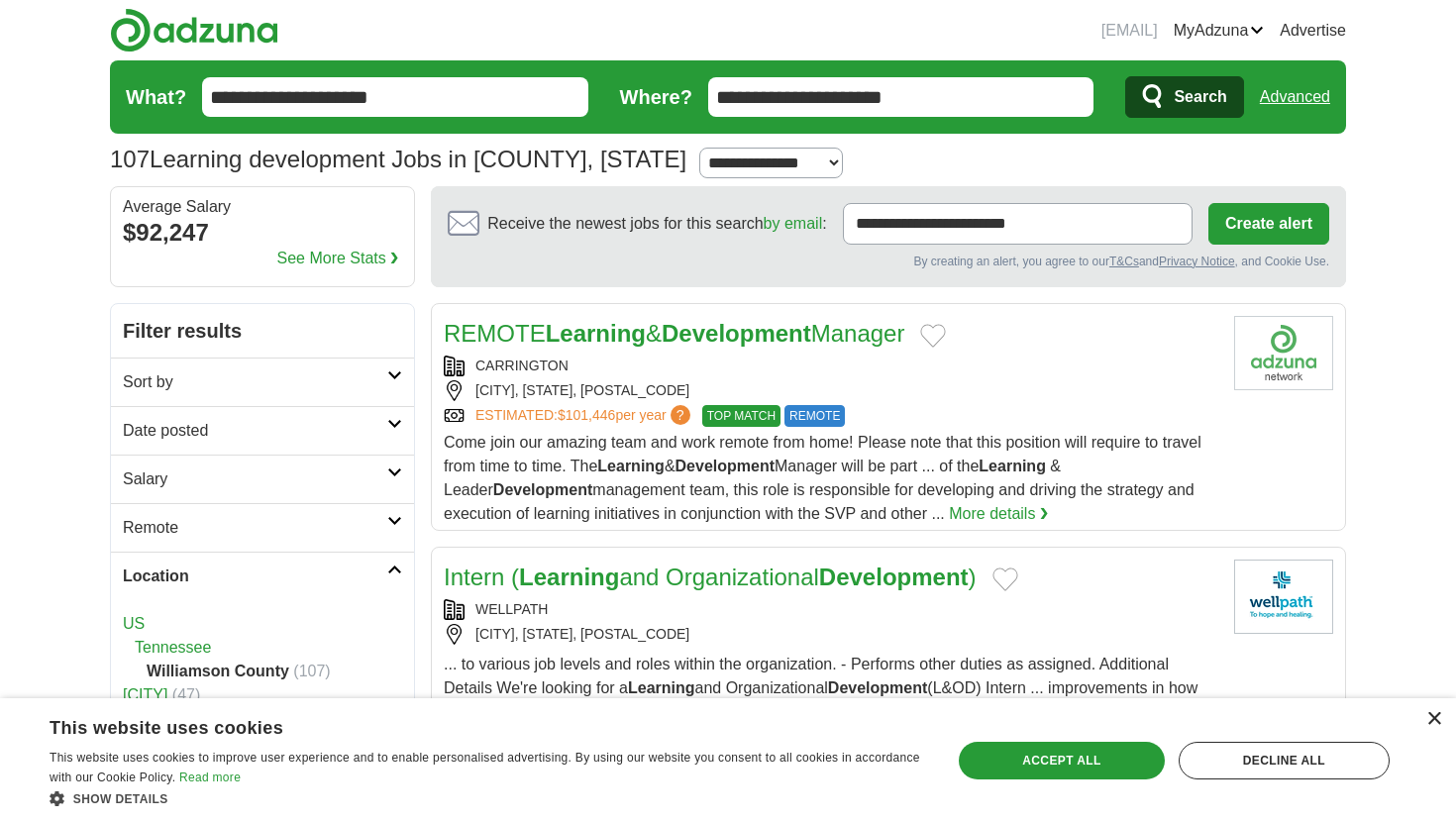 click on "×" at bounding box center (1433, 719) 